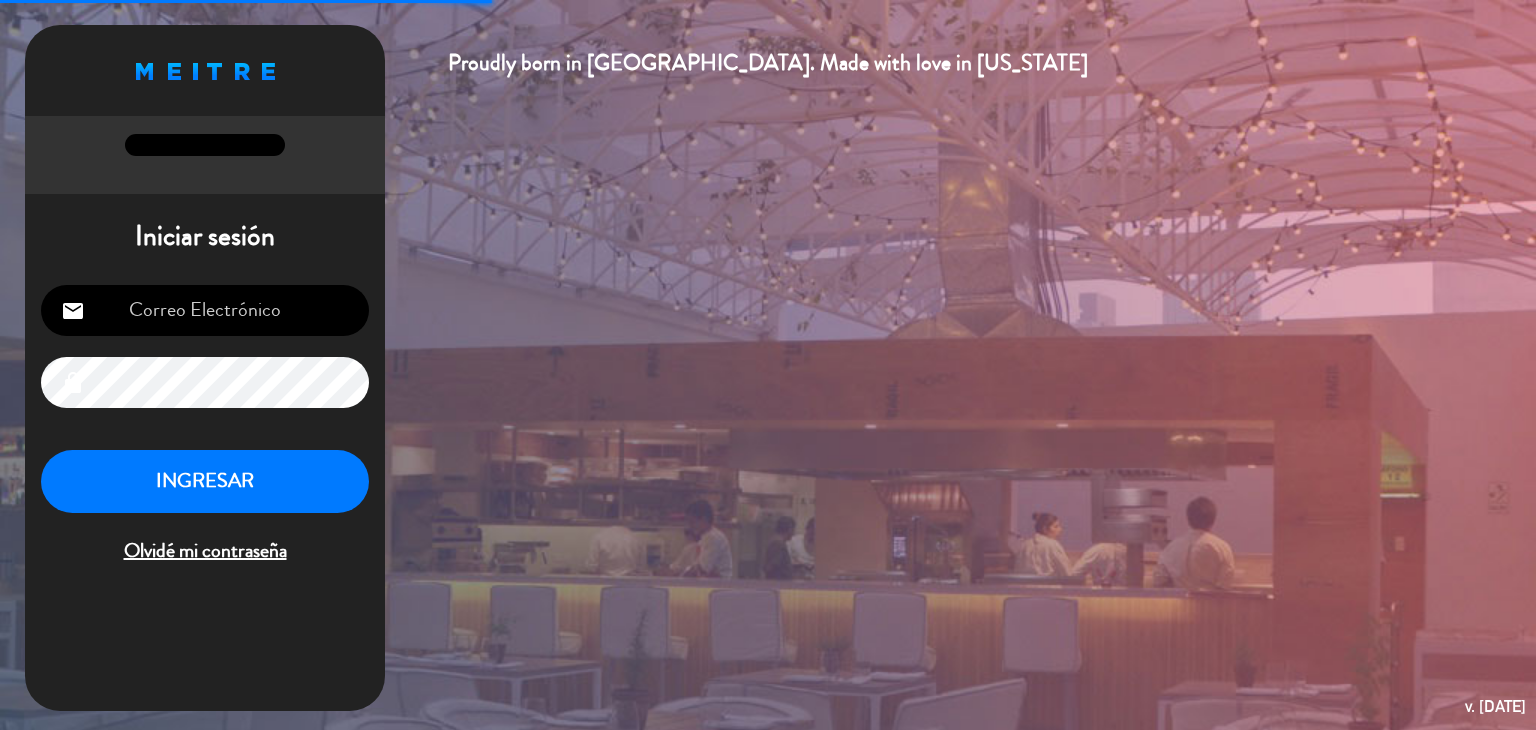 scroll, scrollTop: 0, scrollLeft: 0, axis: both 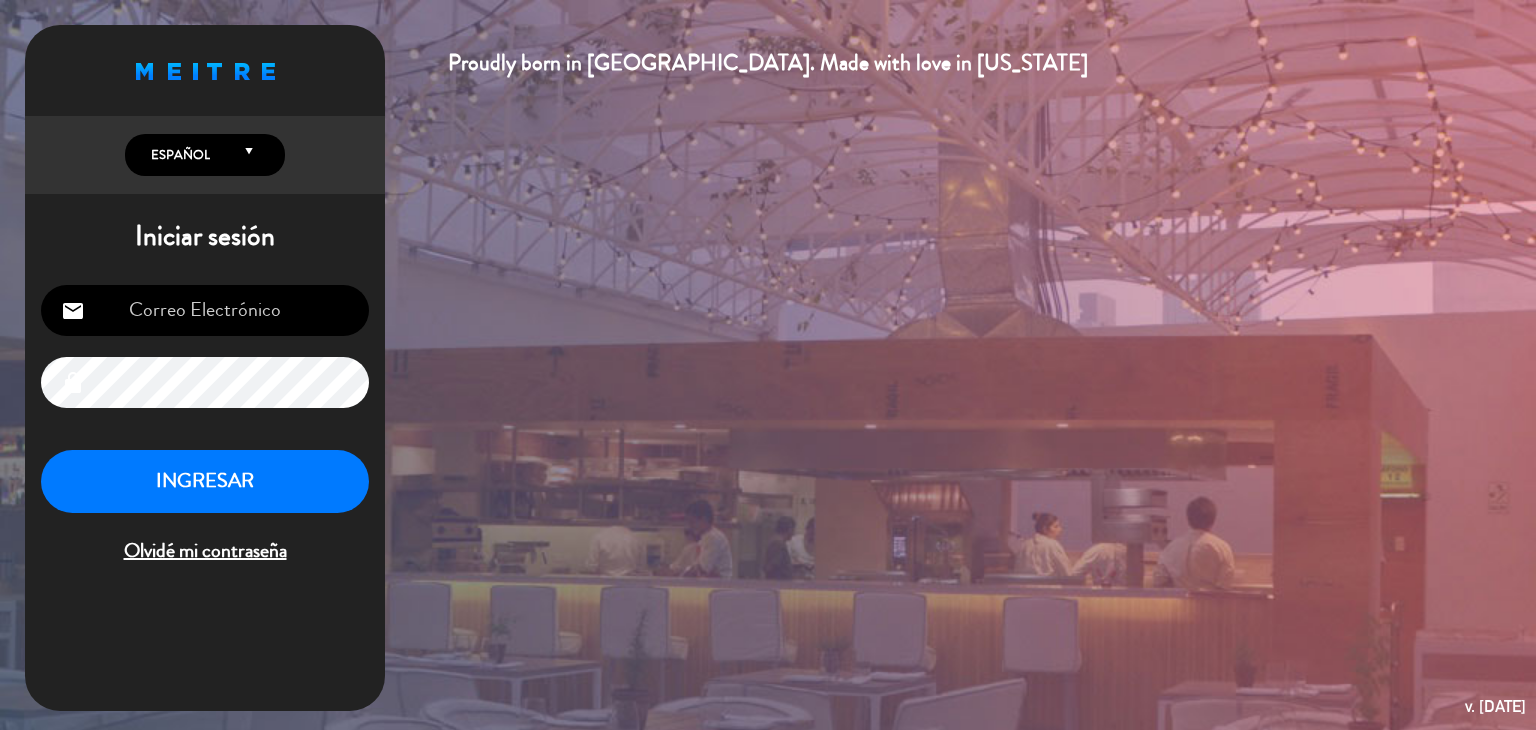 type on "[EMAIL_ADDRESS][DOMAIN_NAME]" 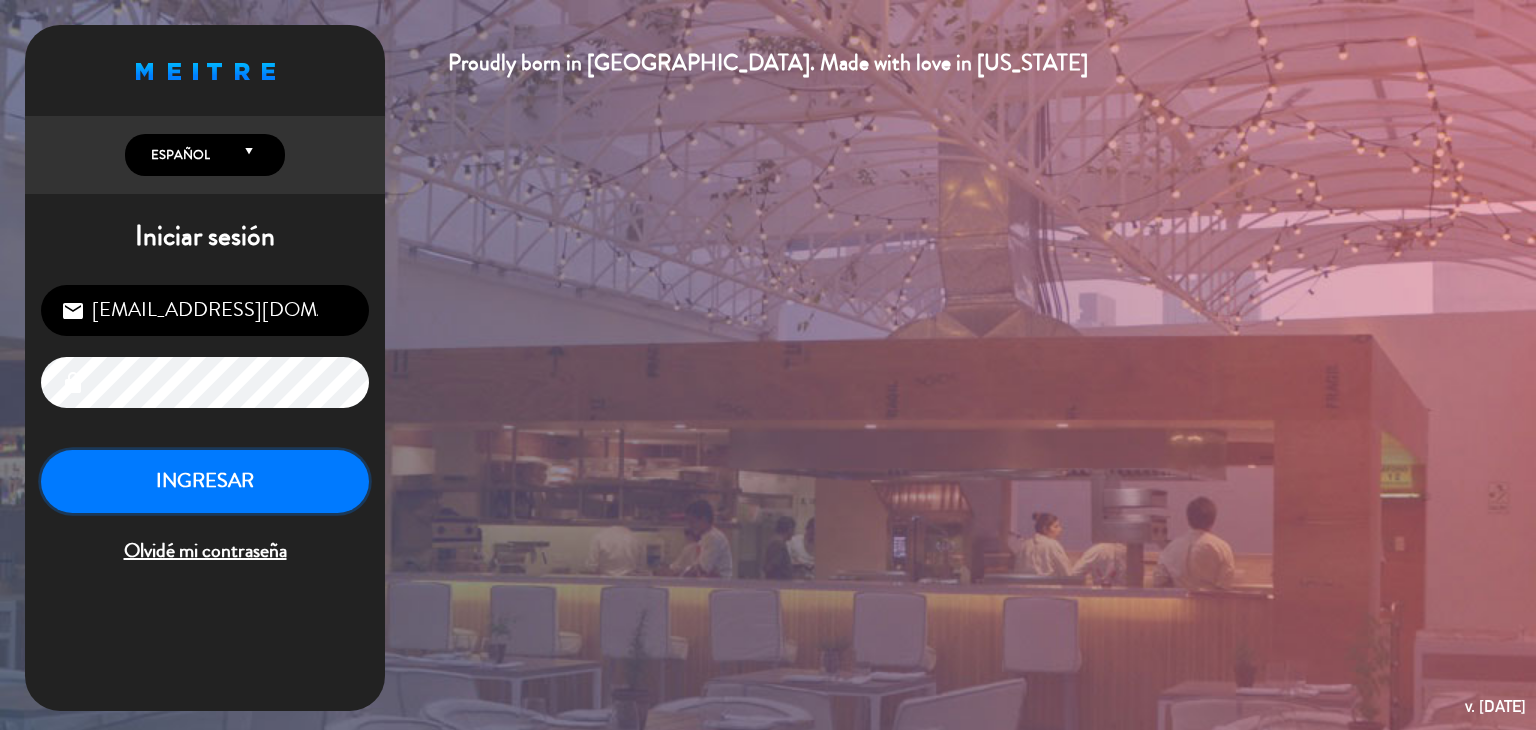 click on "INGRESAR" at bounding box center [205, 481] 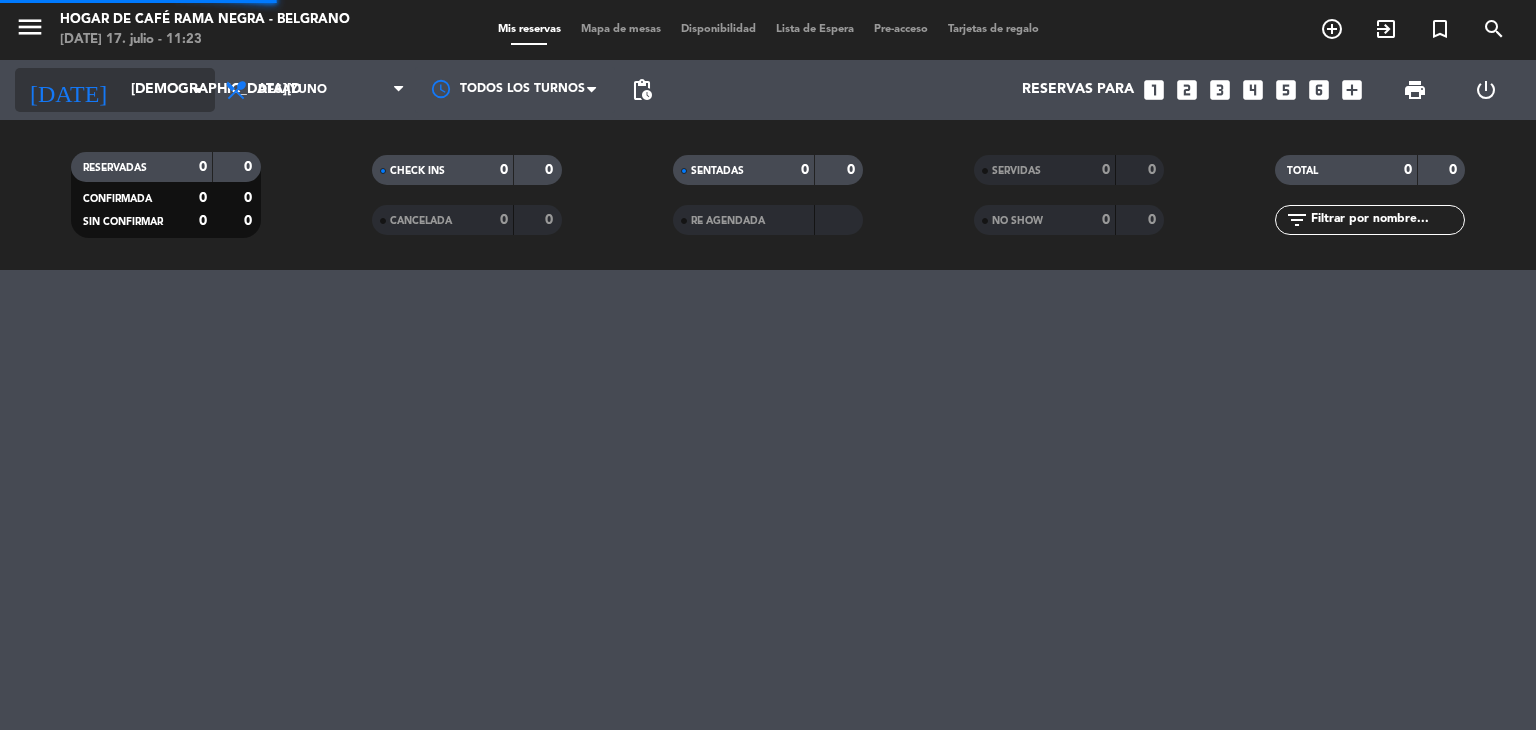 click on "[DEMOGRAPHIC_DATA][DATE]" 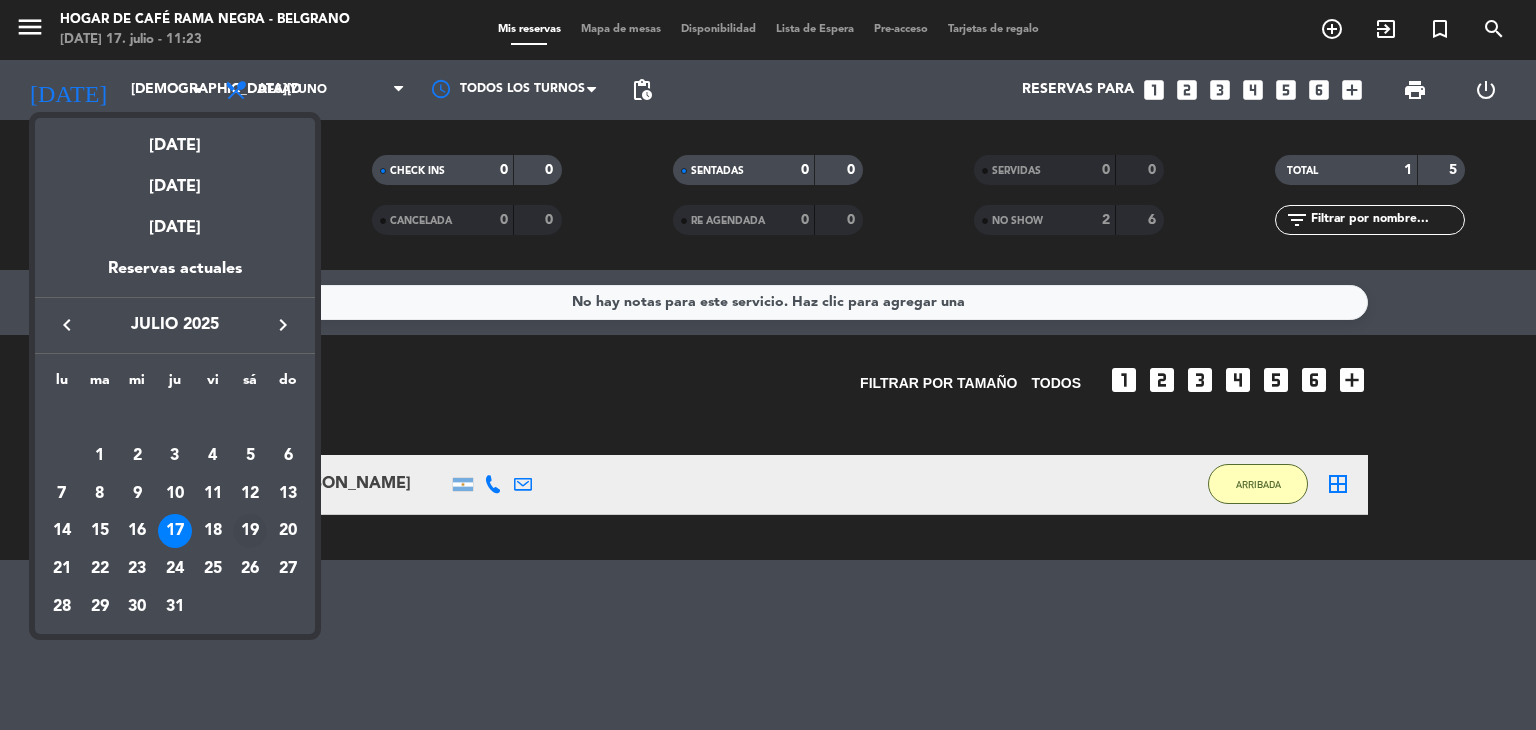 click on "19" at bounding box center (250, 531) 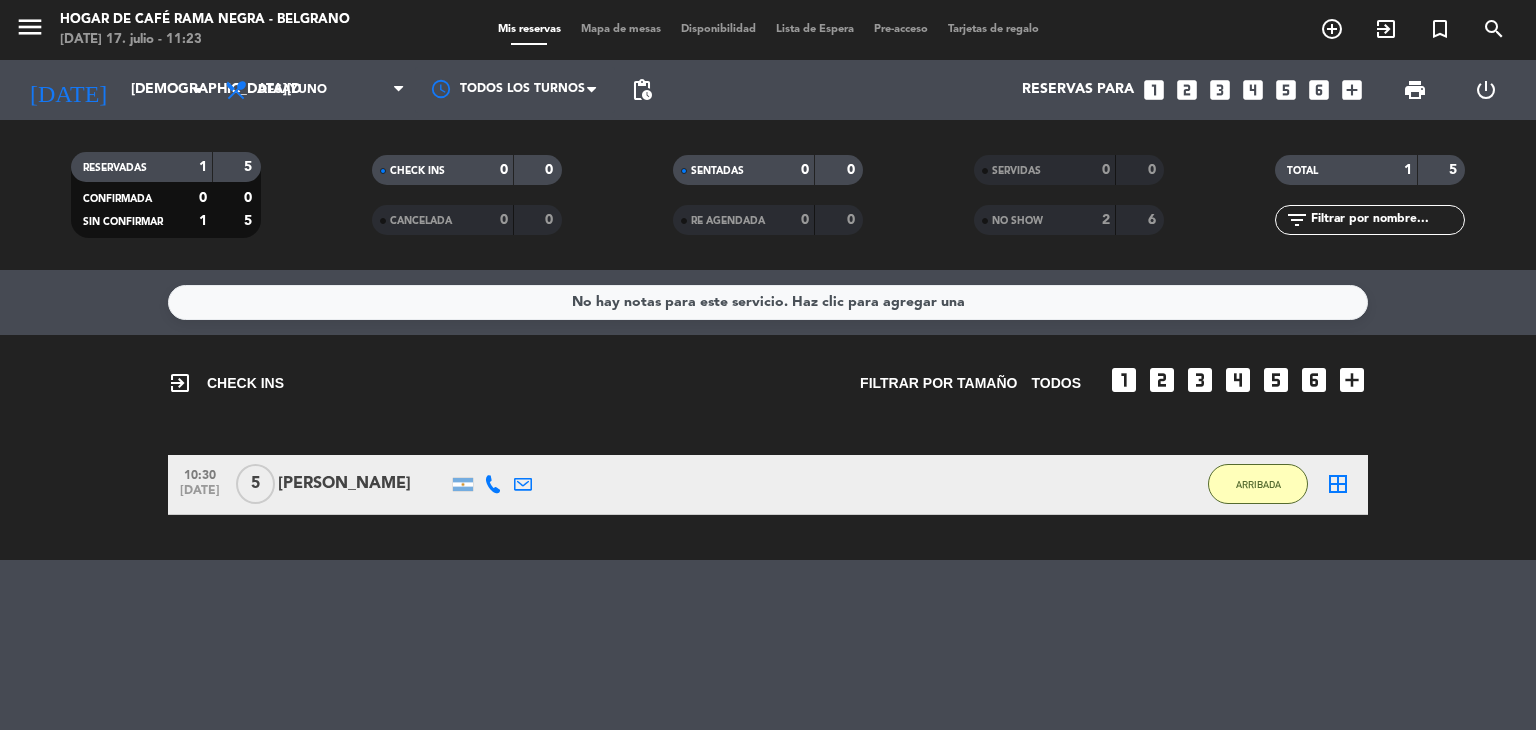 type on "[DATE]" 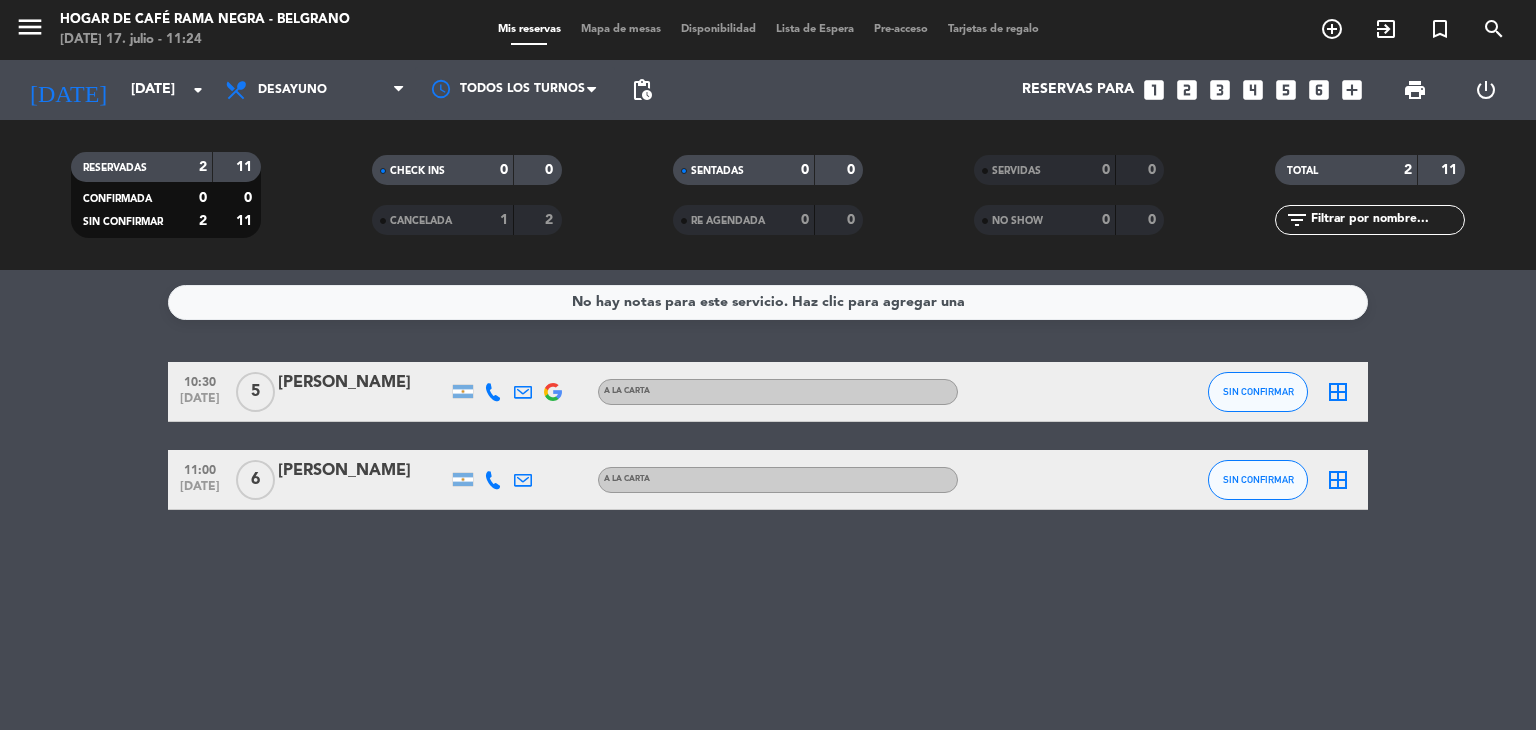 click on "Lista de Espera" at bounding box center [815, 29] 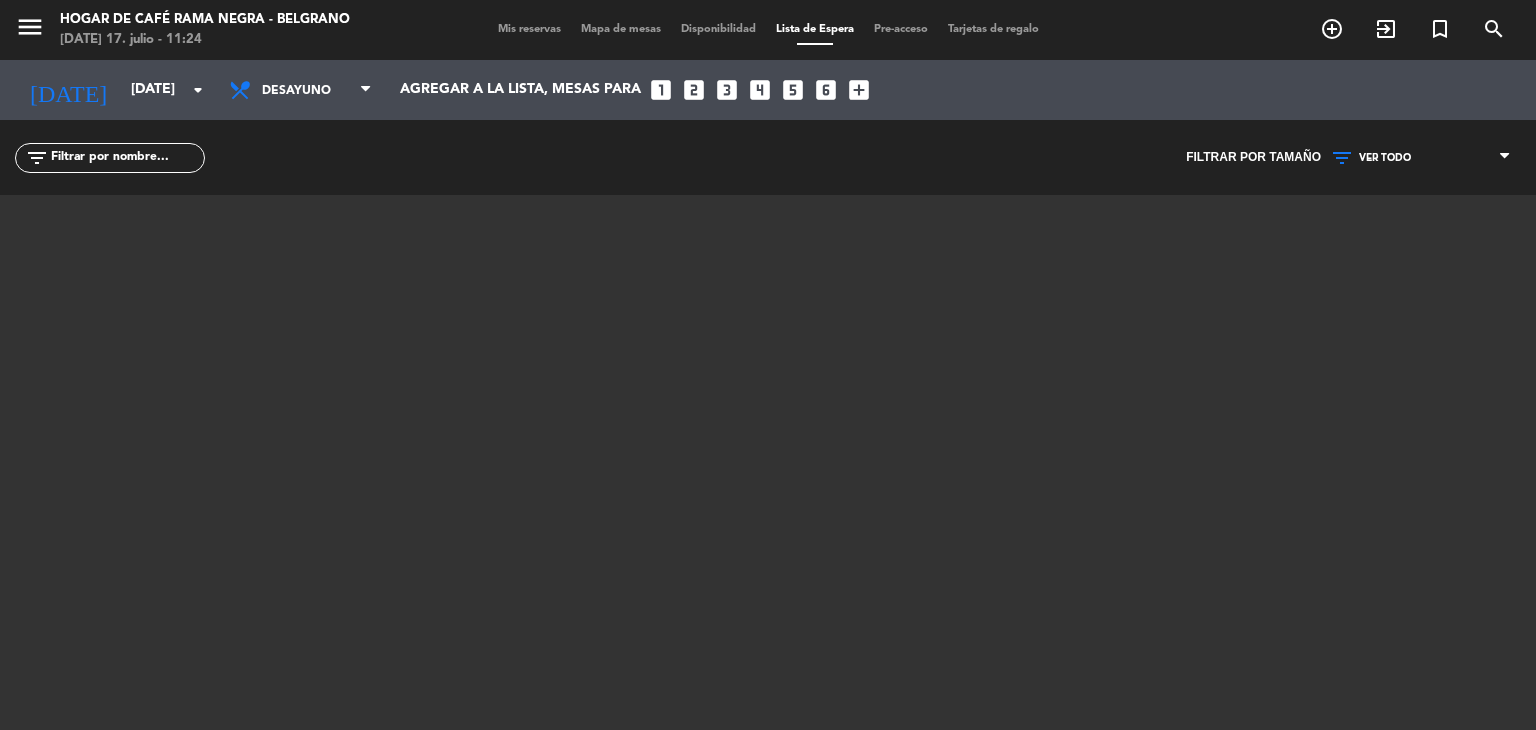 click on "Mis reservas" at bounding box center [529, 29] 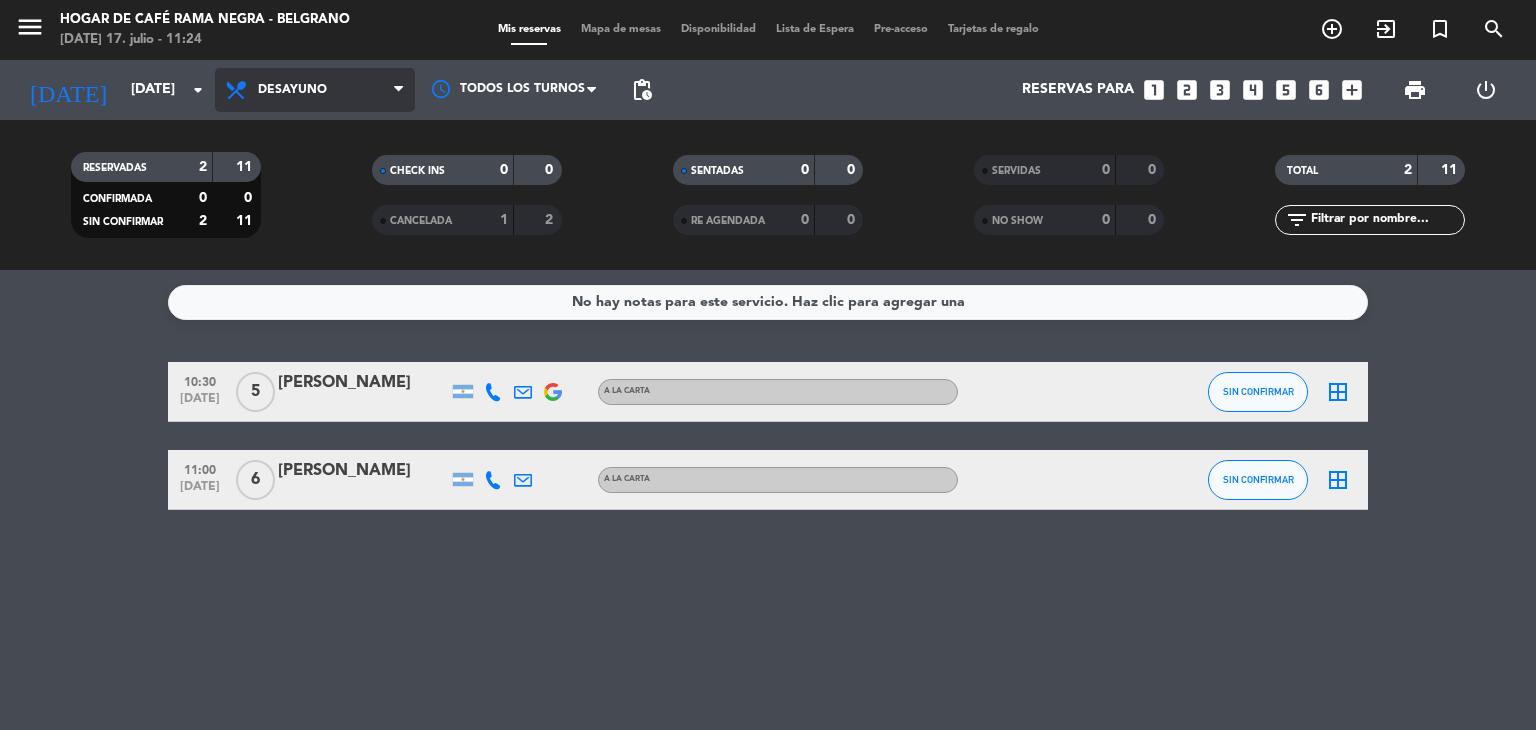 click on "Desayuno" at bounding box center [315, 90] 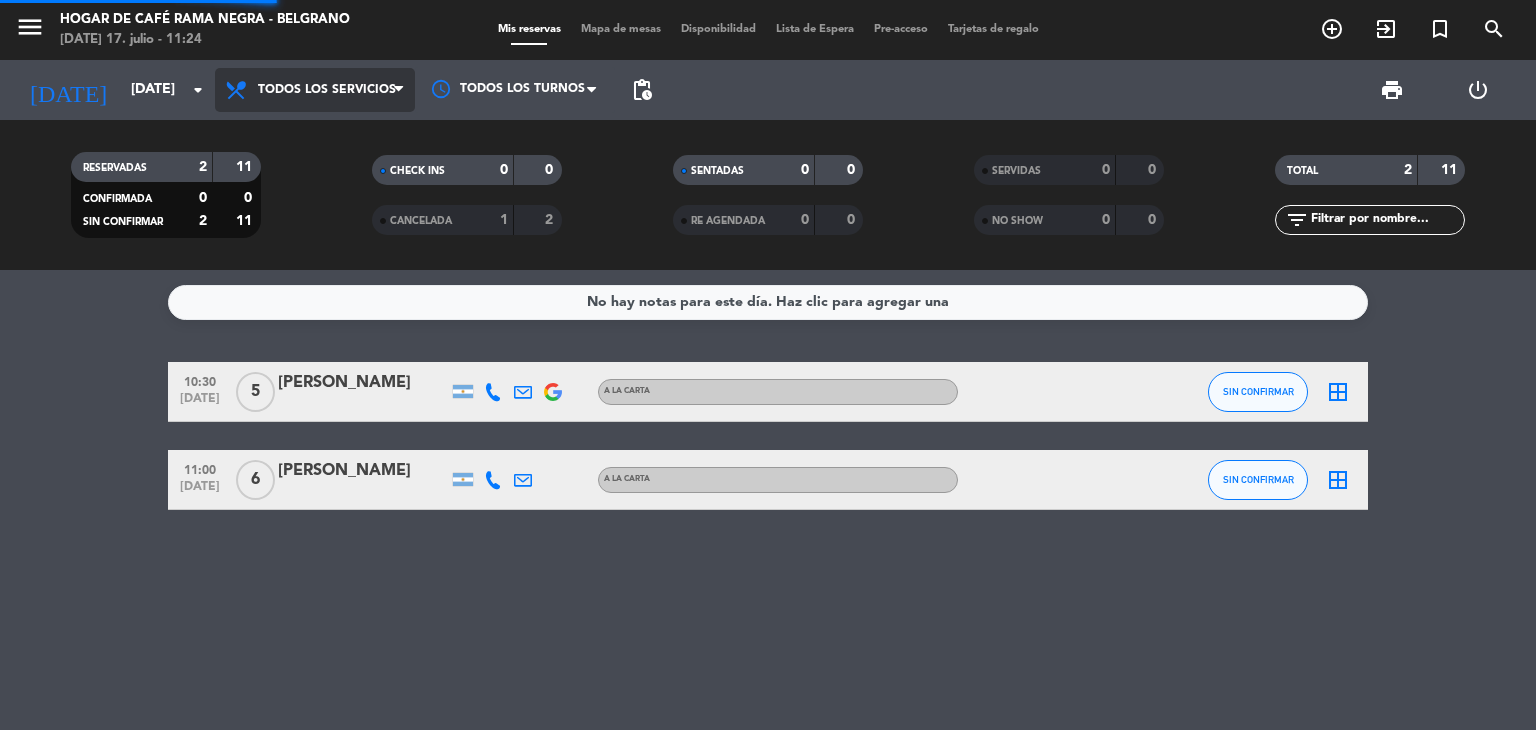 click on "menu  Hogar de Café Rama Negra - Belgrano   [DATE] 17. julio - 11:24   Mis reservas   Mapa de mesas   Disponibilidad   Lista de Espera   Pre-acceso   Tarjetas de regalo  add_circle_outline exit_to_app turned_in_not search [DATE]    [DATE] arrow_drop_down  Todos los servicios  Desayuno  Almuerzo  Cena  Todos los servicios  Todos los servicios  Desayuno  Almuerzo  Cena Todos los turnos pending_actions print  power_settings_new   RESERVADAS   2   11   CONFIRMADA   0   0   SIN CONFIRMAR   2   11   CHECK INS   0   0   CANCELADA   1   2   SENTADAS   0   0   RE AGENDADA   0   0   SERVIDAS   0   0   NO SHOW   0   0   TOTAL   2   11  filter_list" 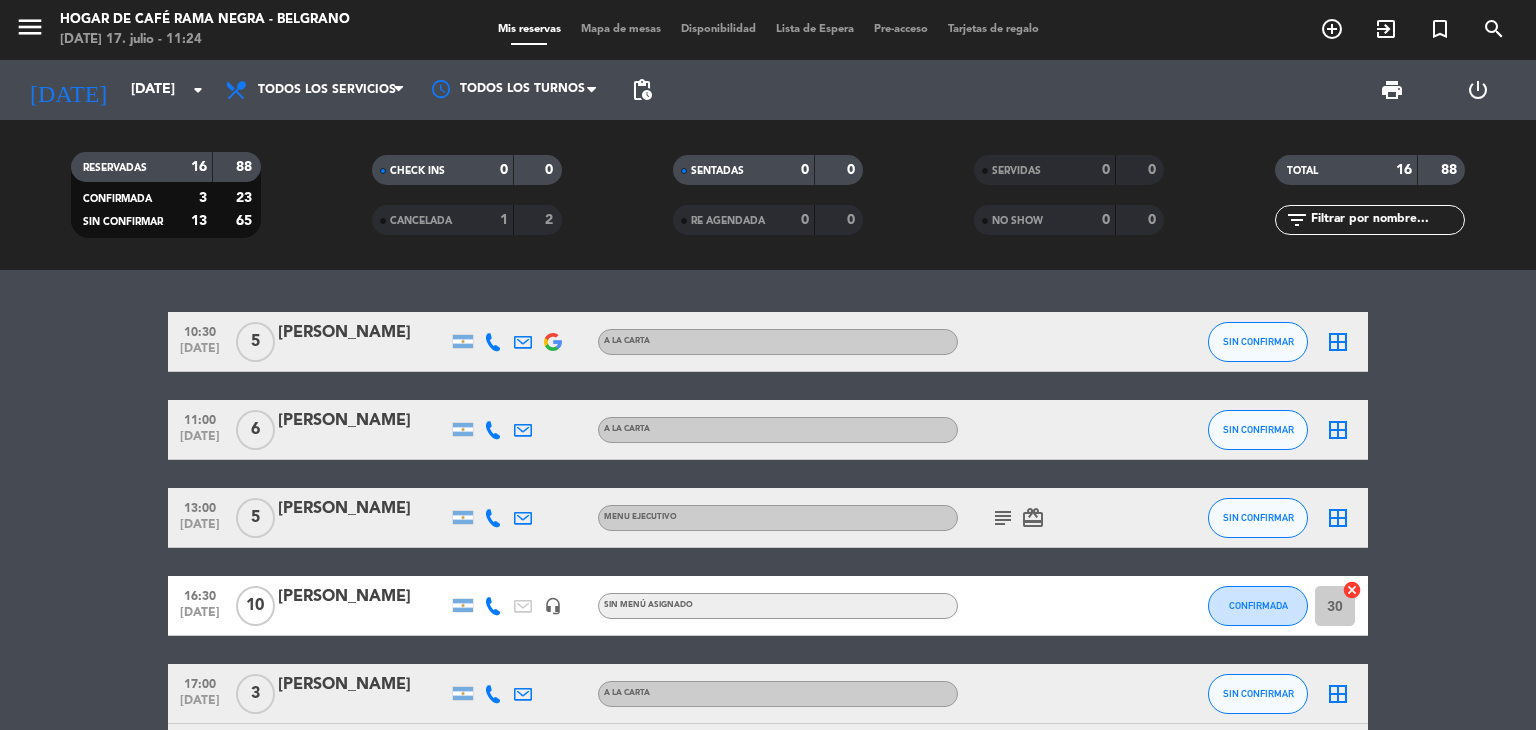 drag, startPoint x: 1535, startPoint y: 167, endPoint x: 855, endPoint y: 528, distance: 769.8837 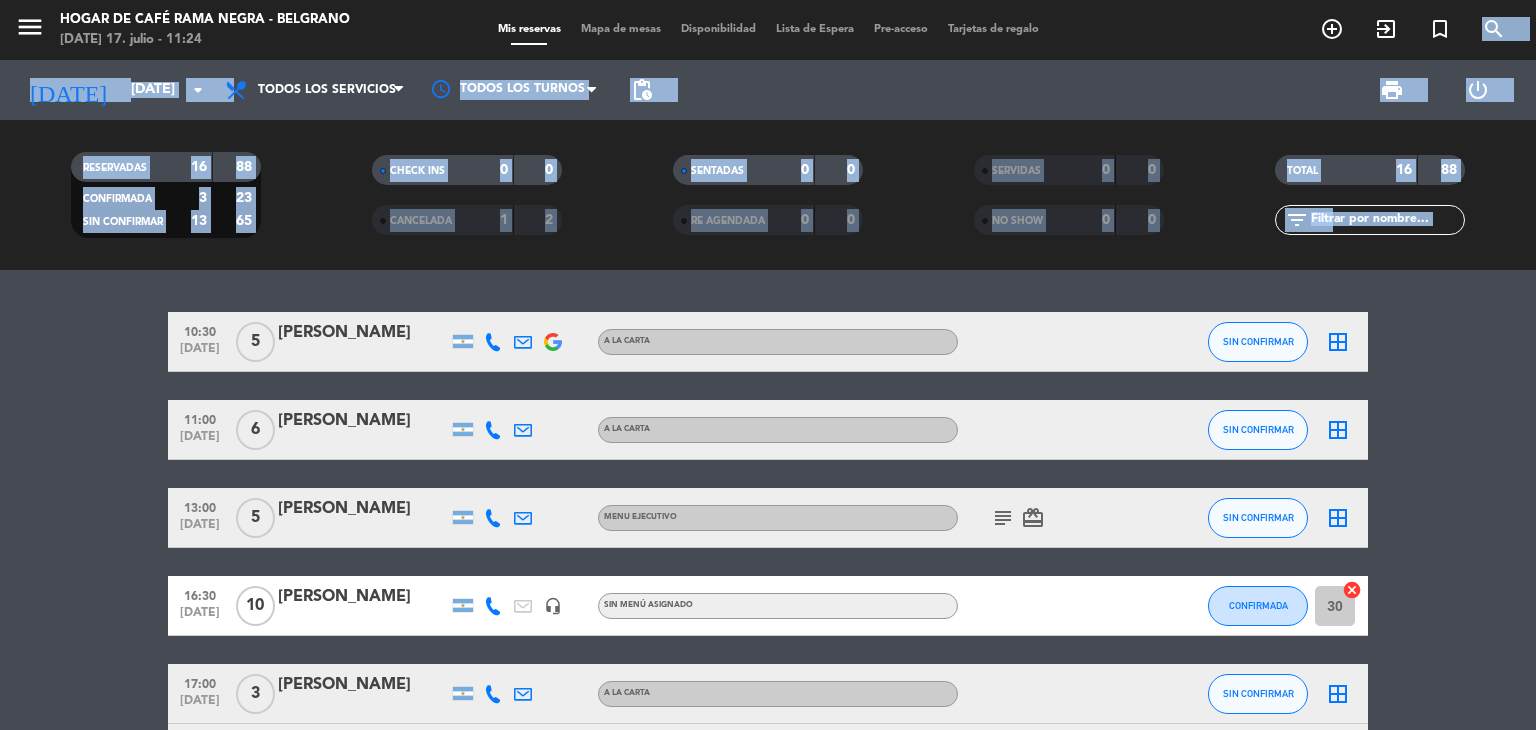 drag, startPoint x: 1535, startPoint y: 375, endPoint x: 1469, endPoint y: -78, distance: 457.78268 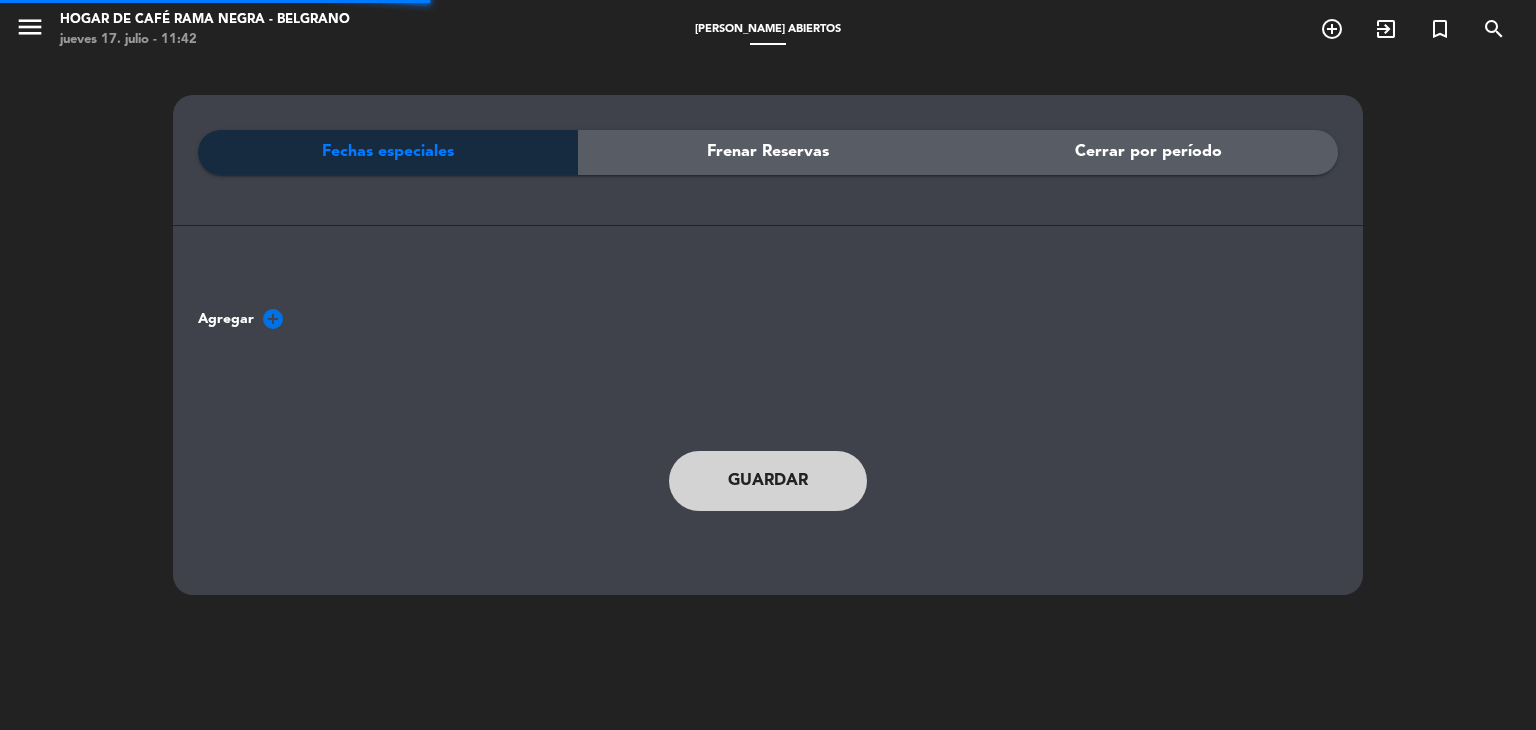 scroll, scrollTop: 0, scrollLeft: 0, axis: both 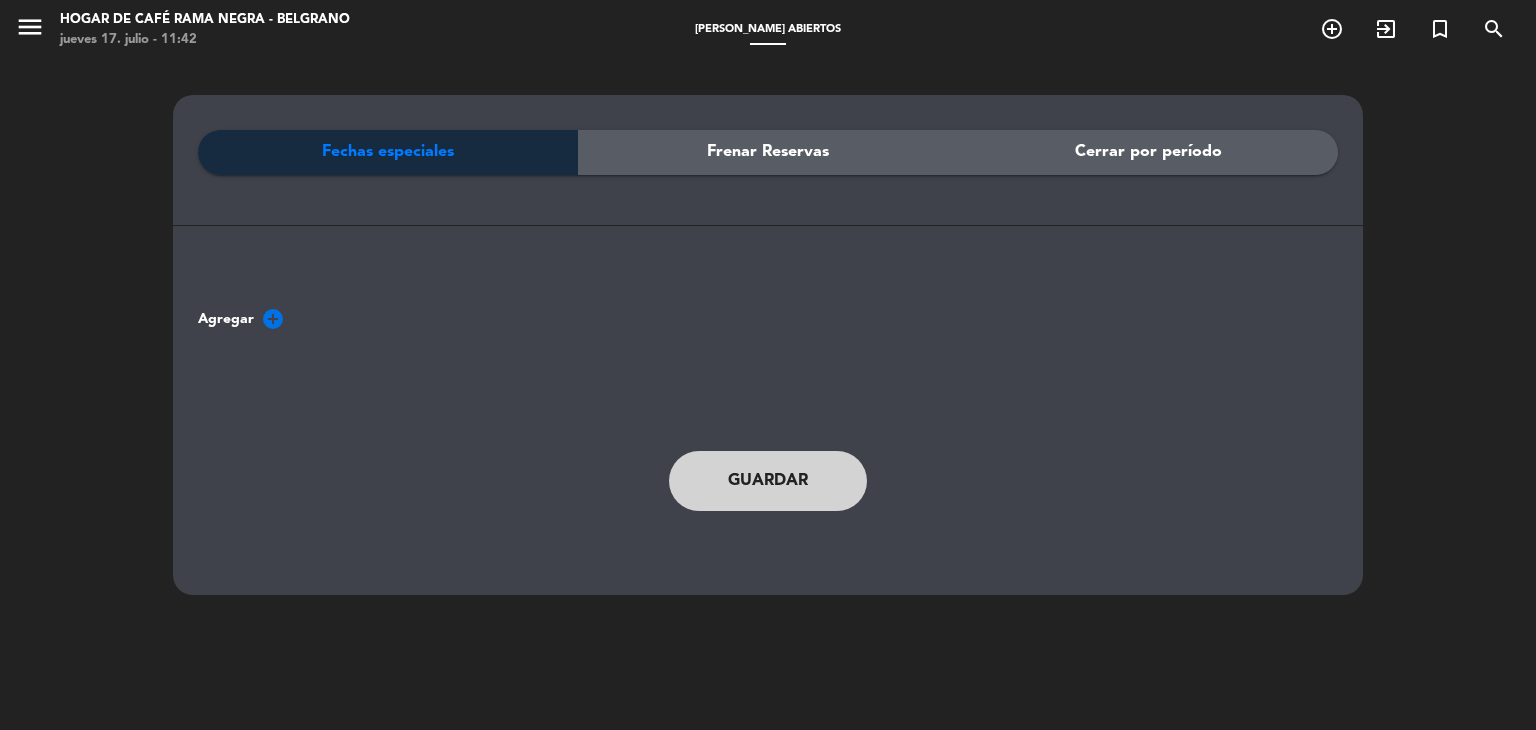 click on "Frenar Reservas" 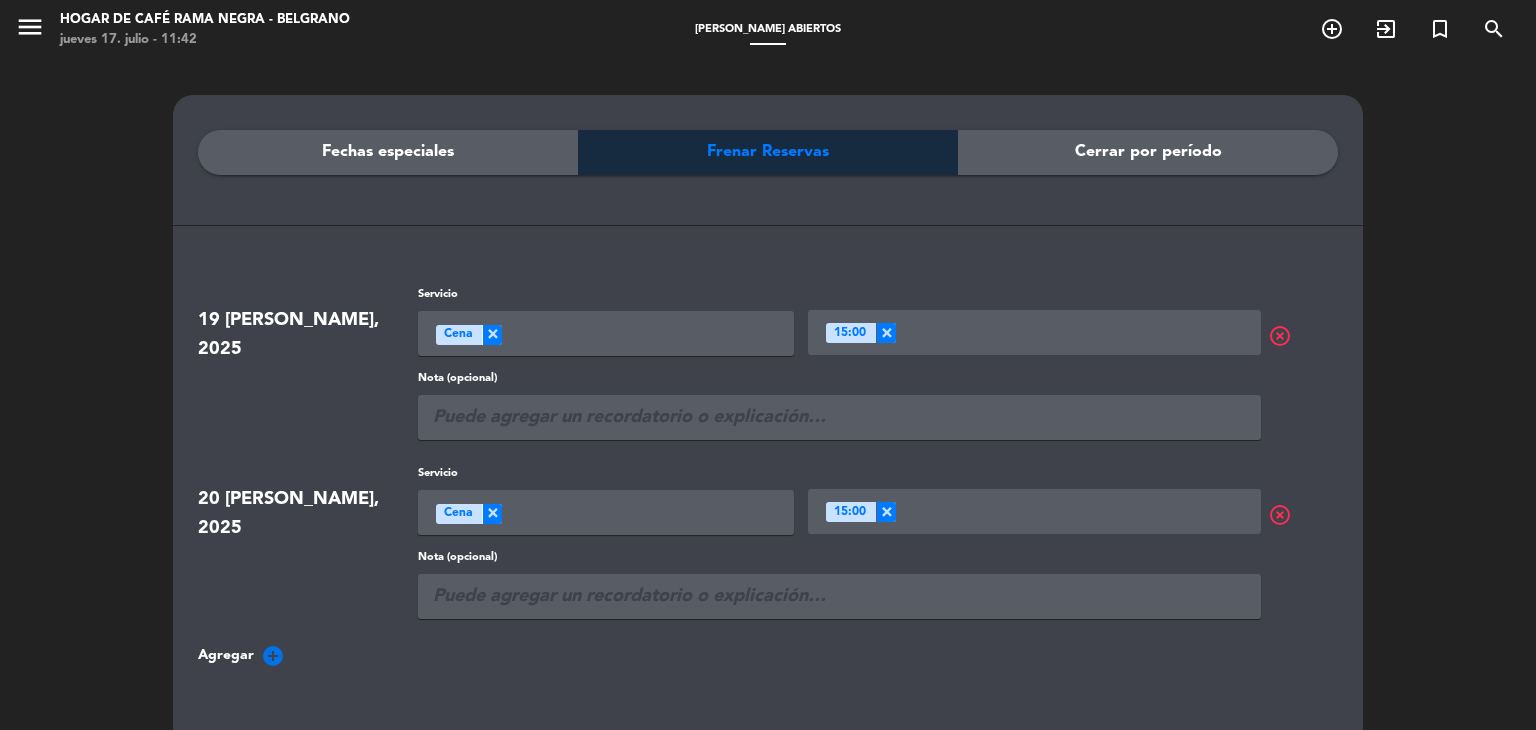 click on "add_circle" 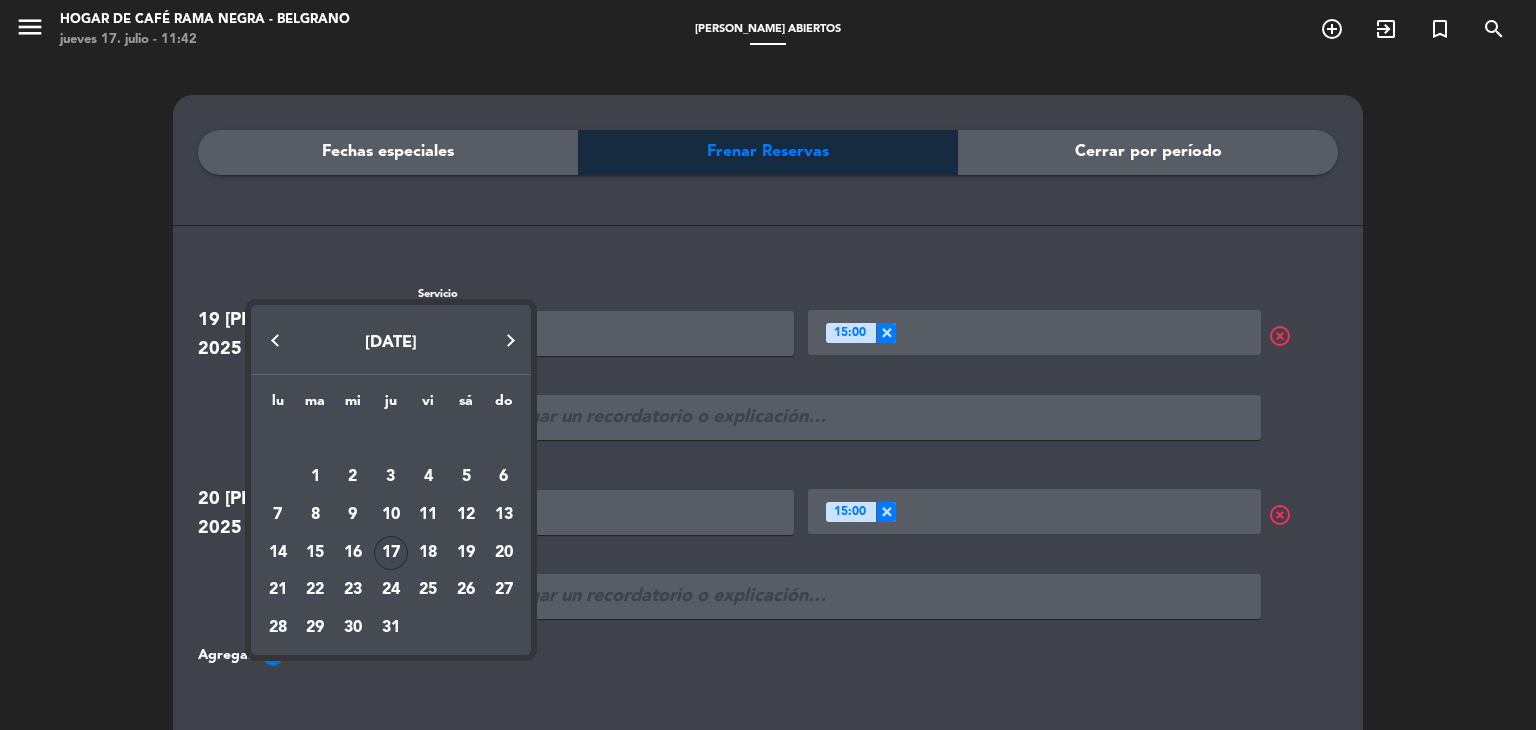 click on "17" at bounding box center (391, 553) 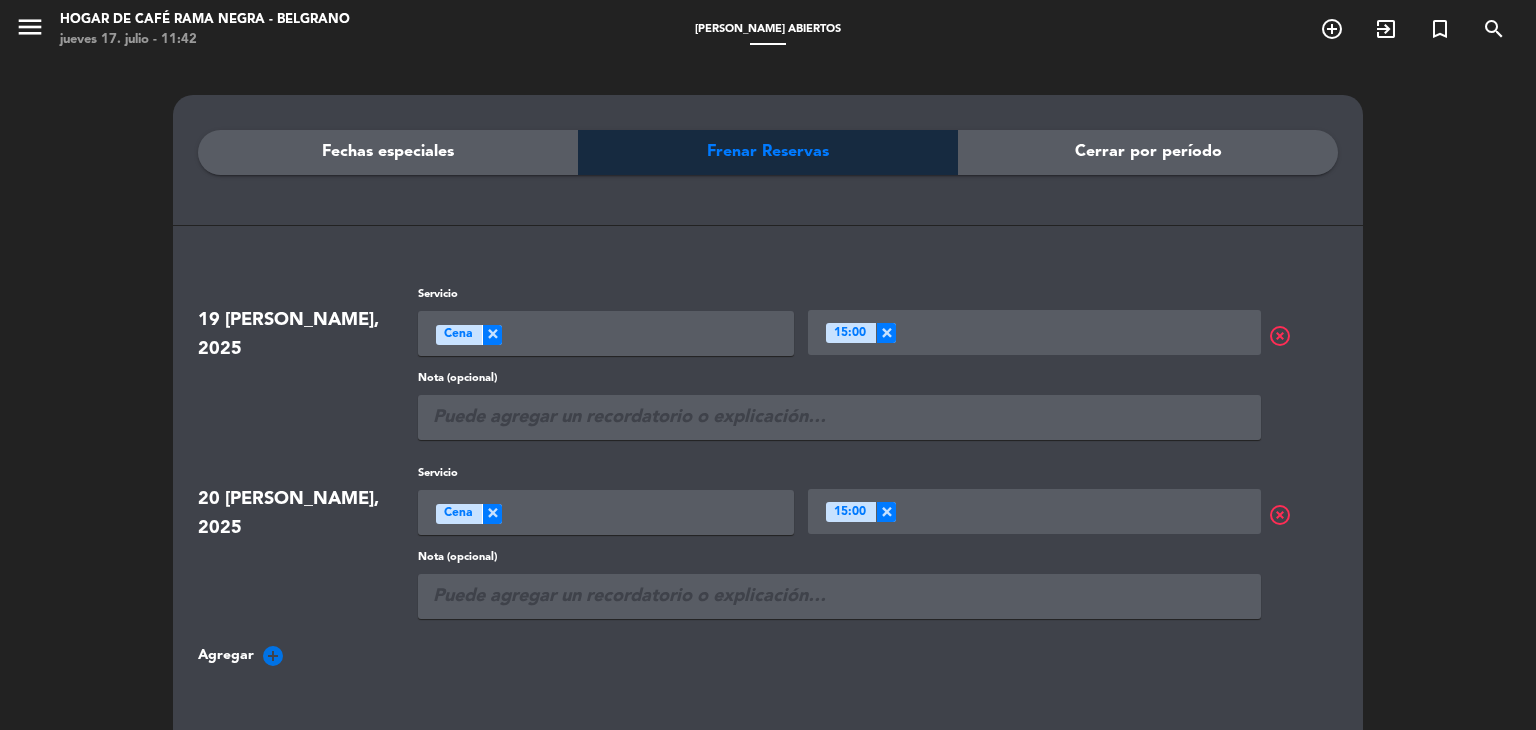type 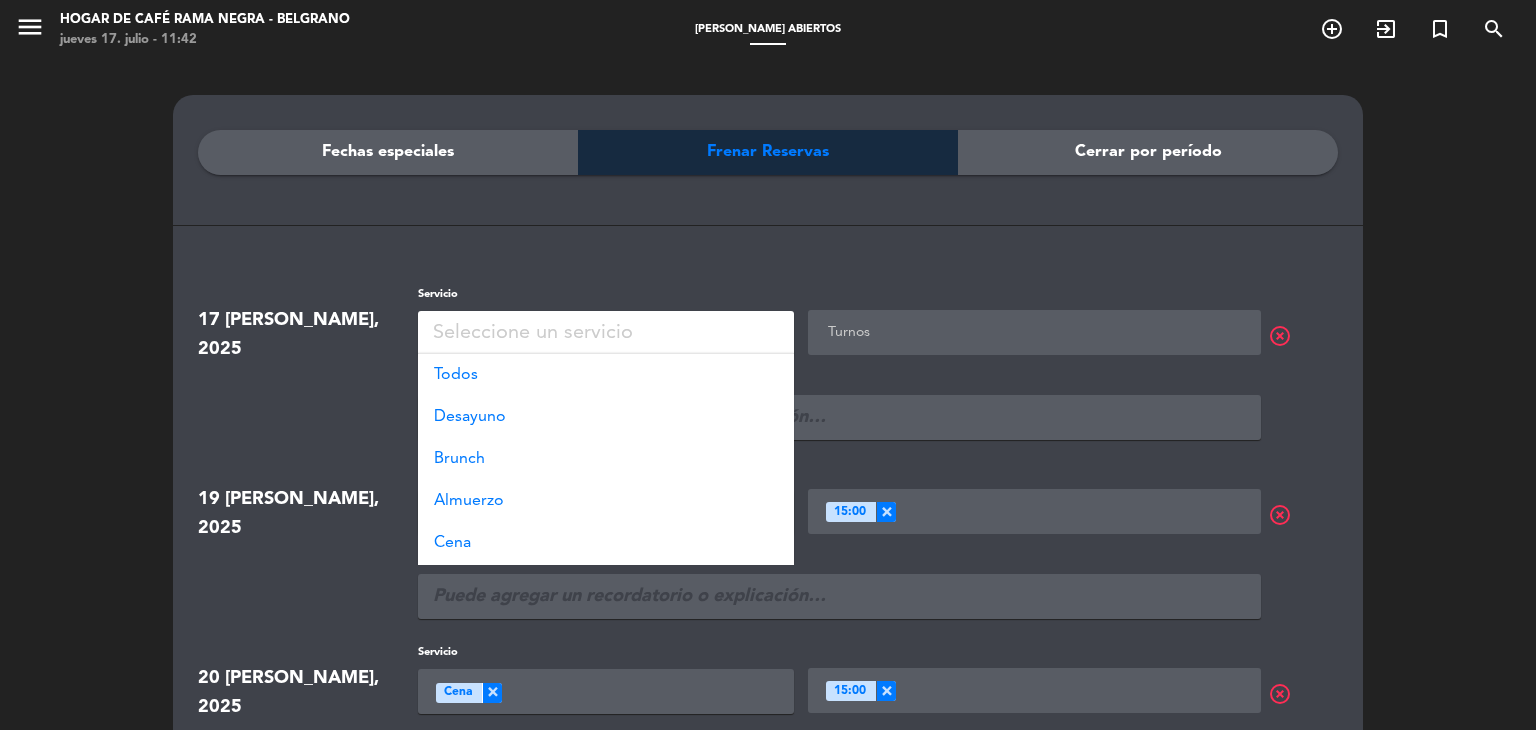 click on "Seleccione un servicio" 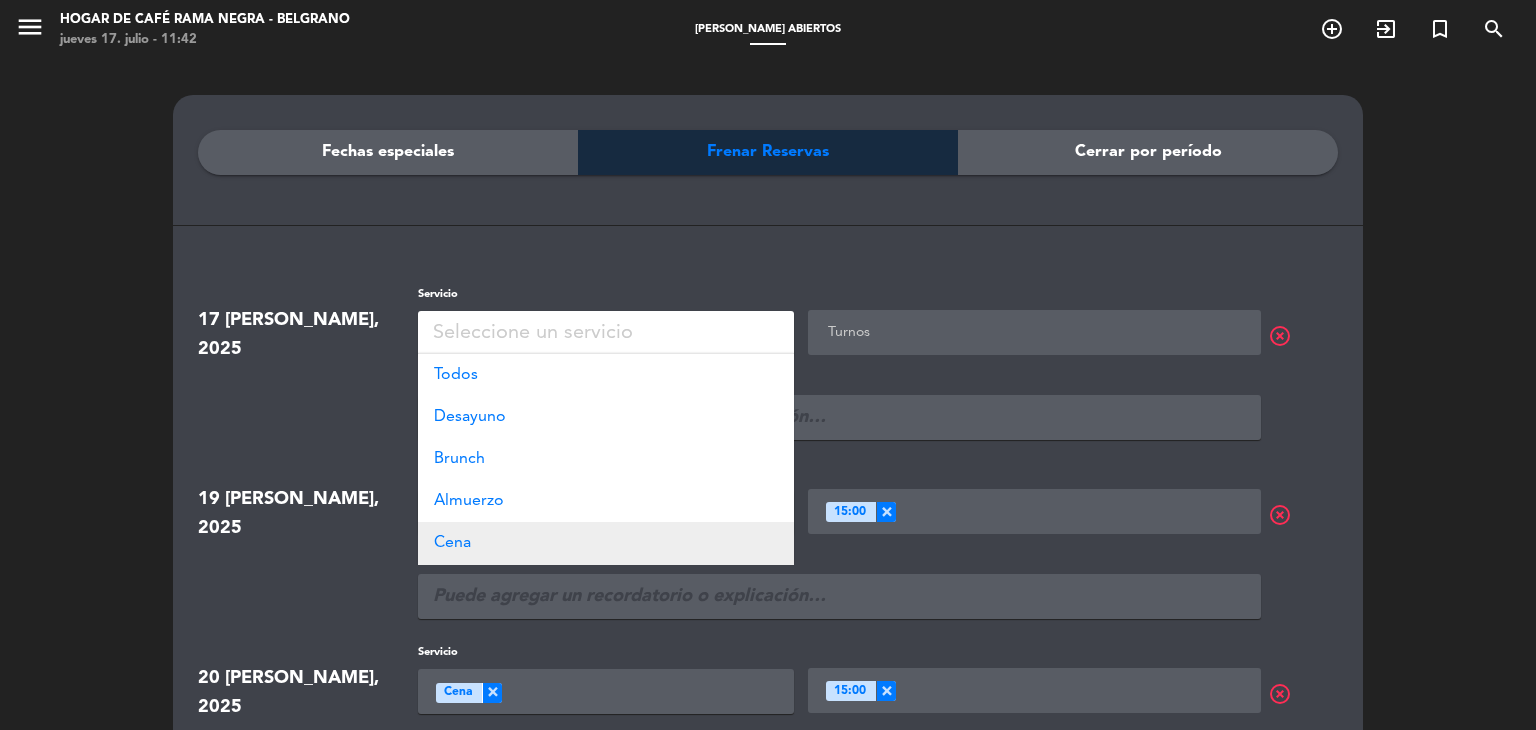 click on "Cena" at bounding box center (606, 543) 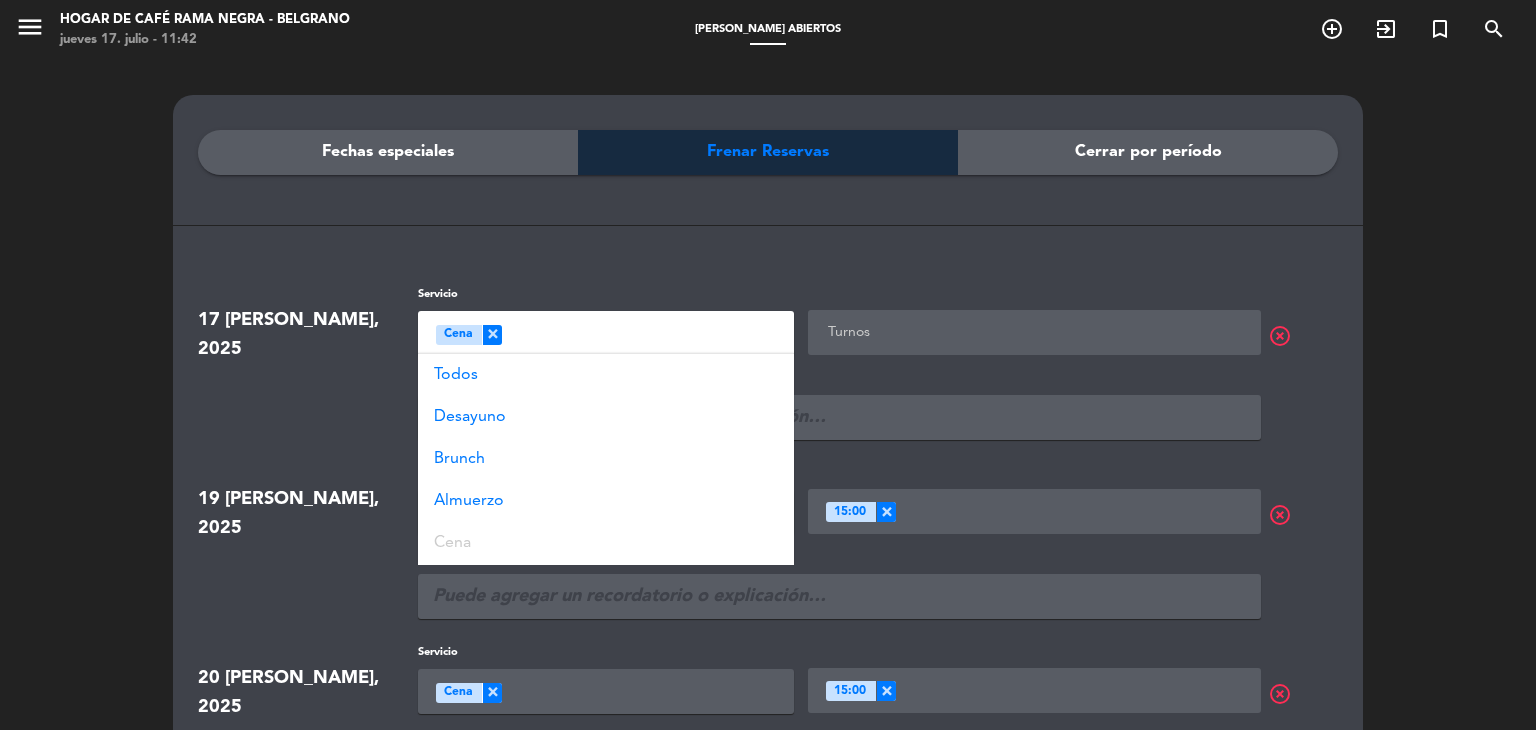 scroll, scrollTop: 2, scrollLeft: 0, axis: vertical 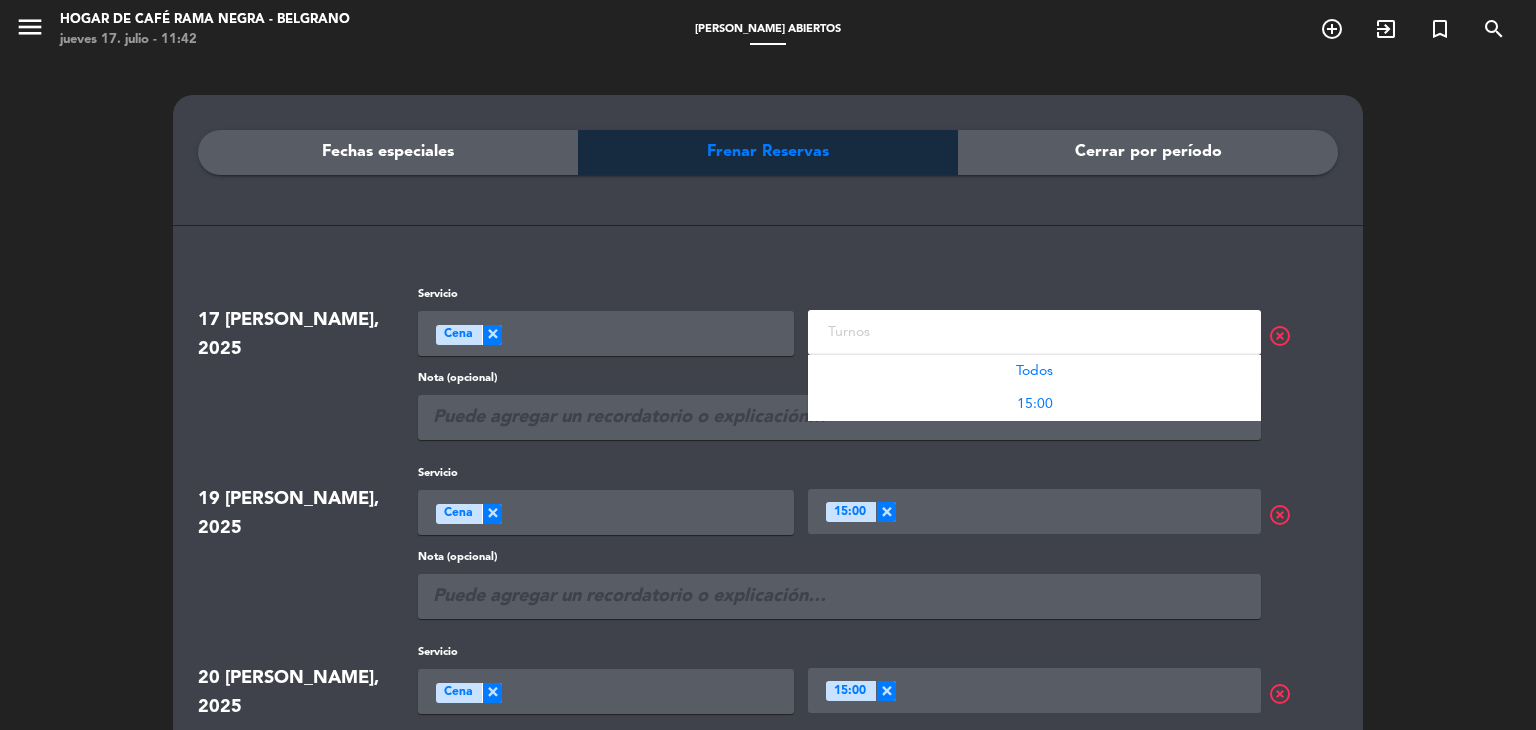 click 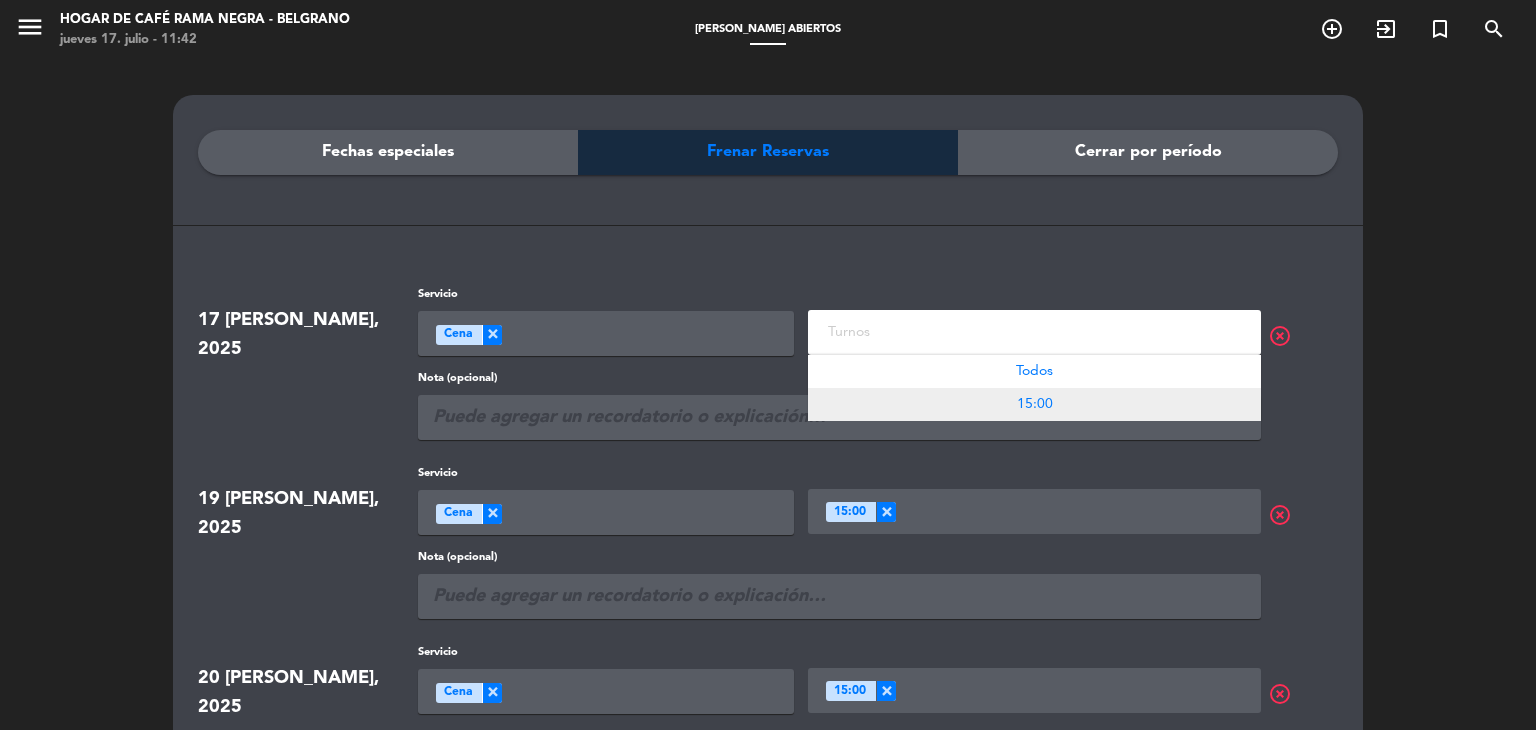 click on "15:00" at bounding box center [1035, 404] 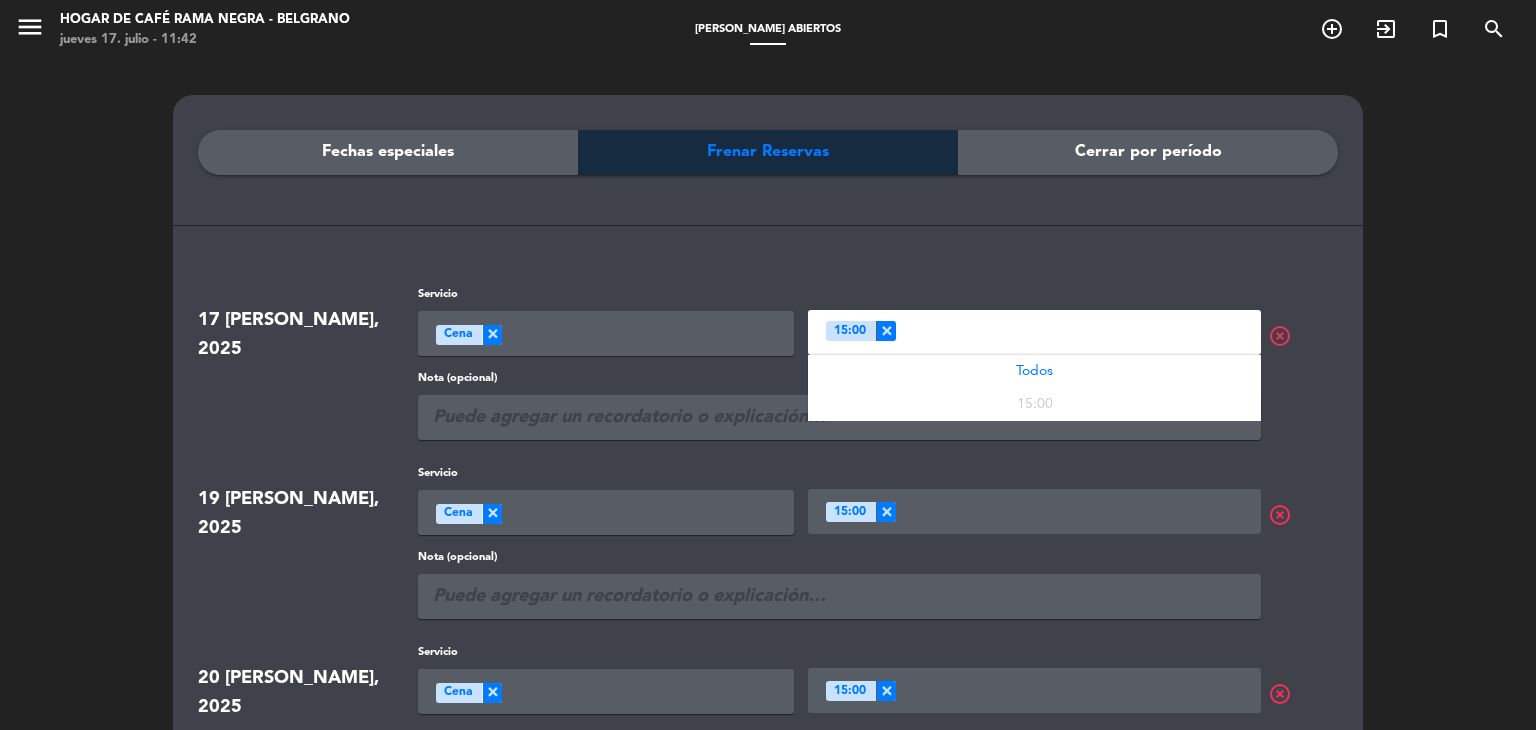 click 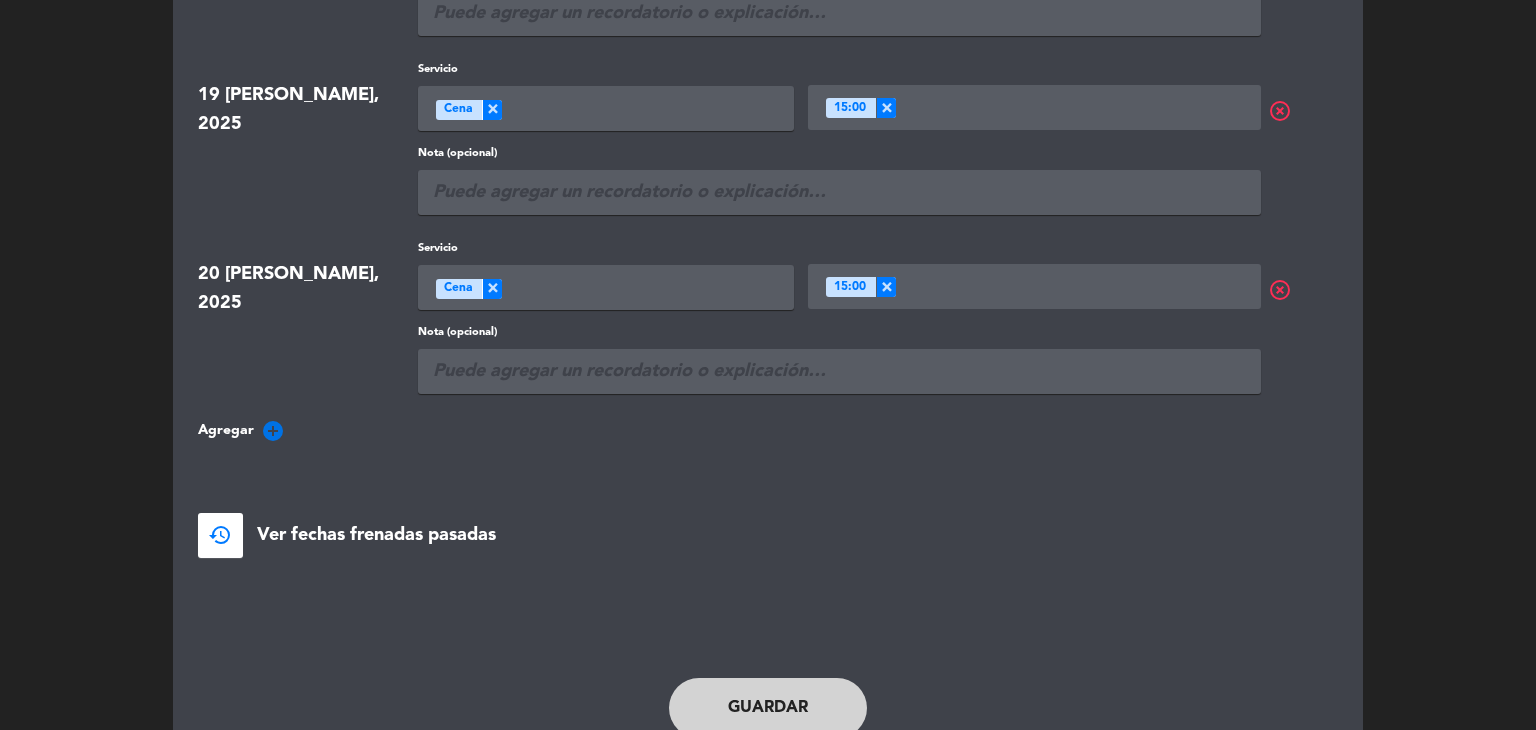 scroll, scrollTop: 487, scrollLeft: 0, axis: vertical 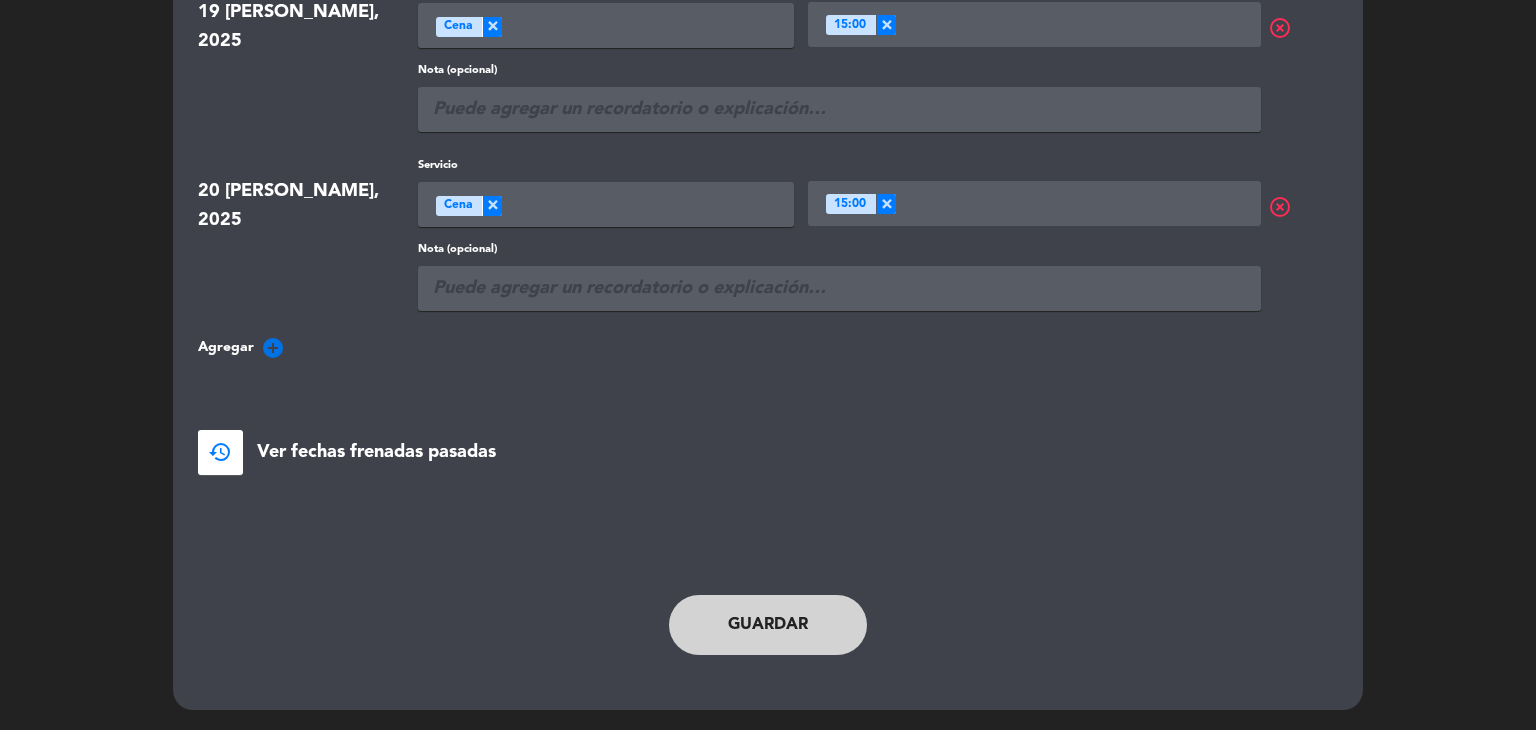 click on "Guardar" 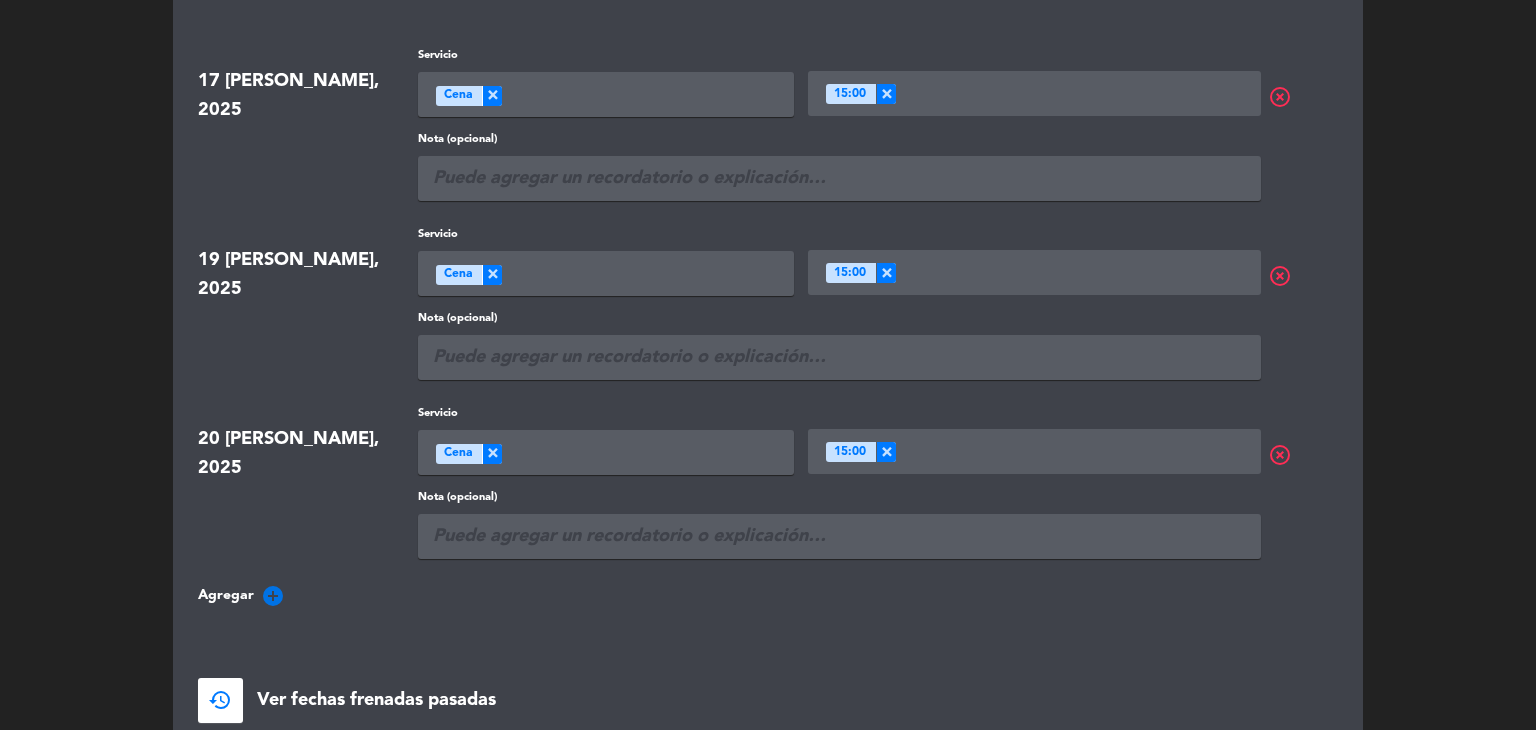 scroll, scrollTop: 0, scrollLeft: 0, axis: both 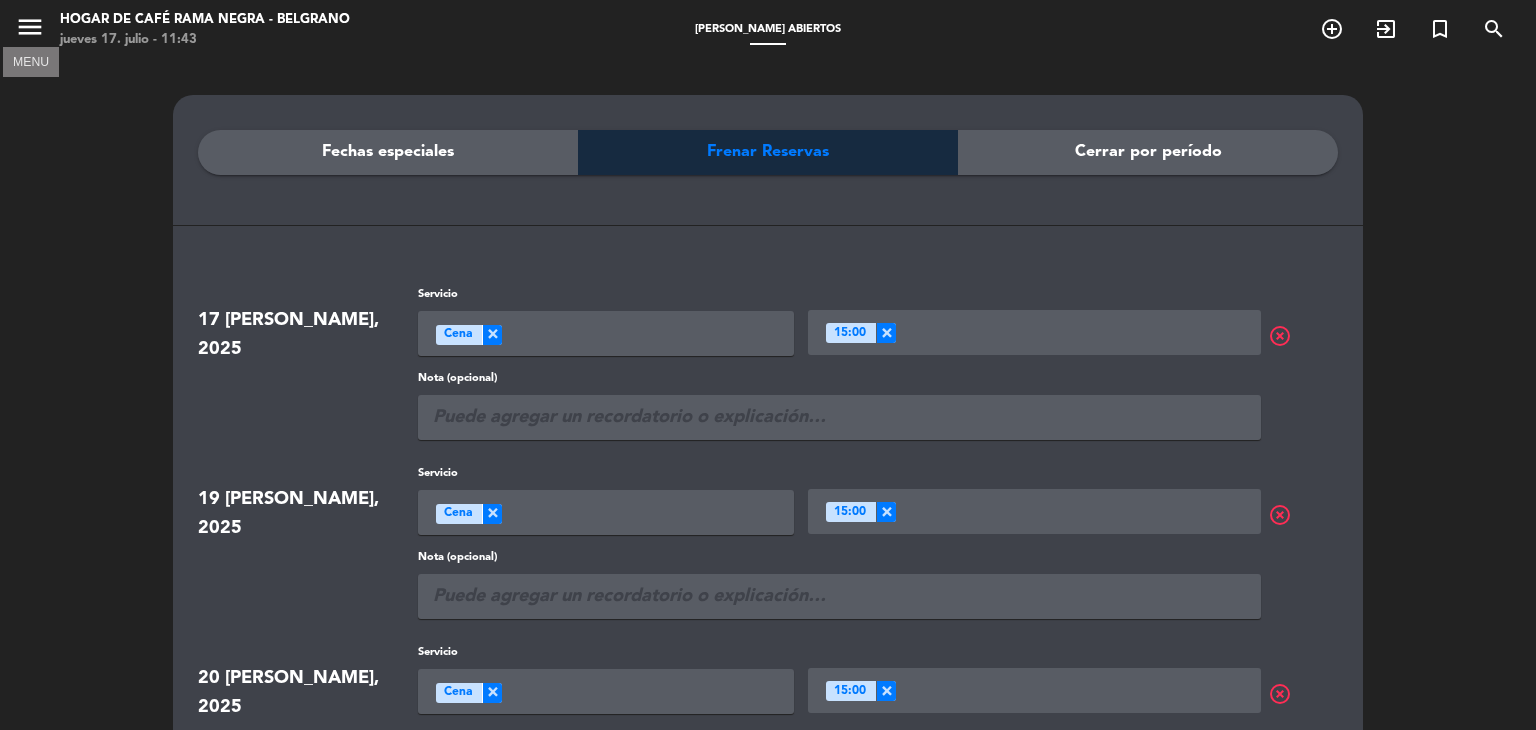 click on "menu" at bounding box center [30, 27] 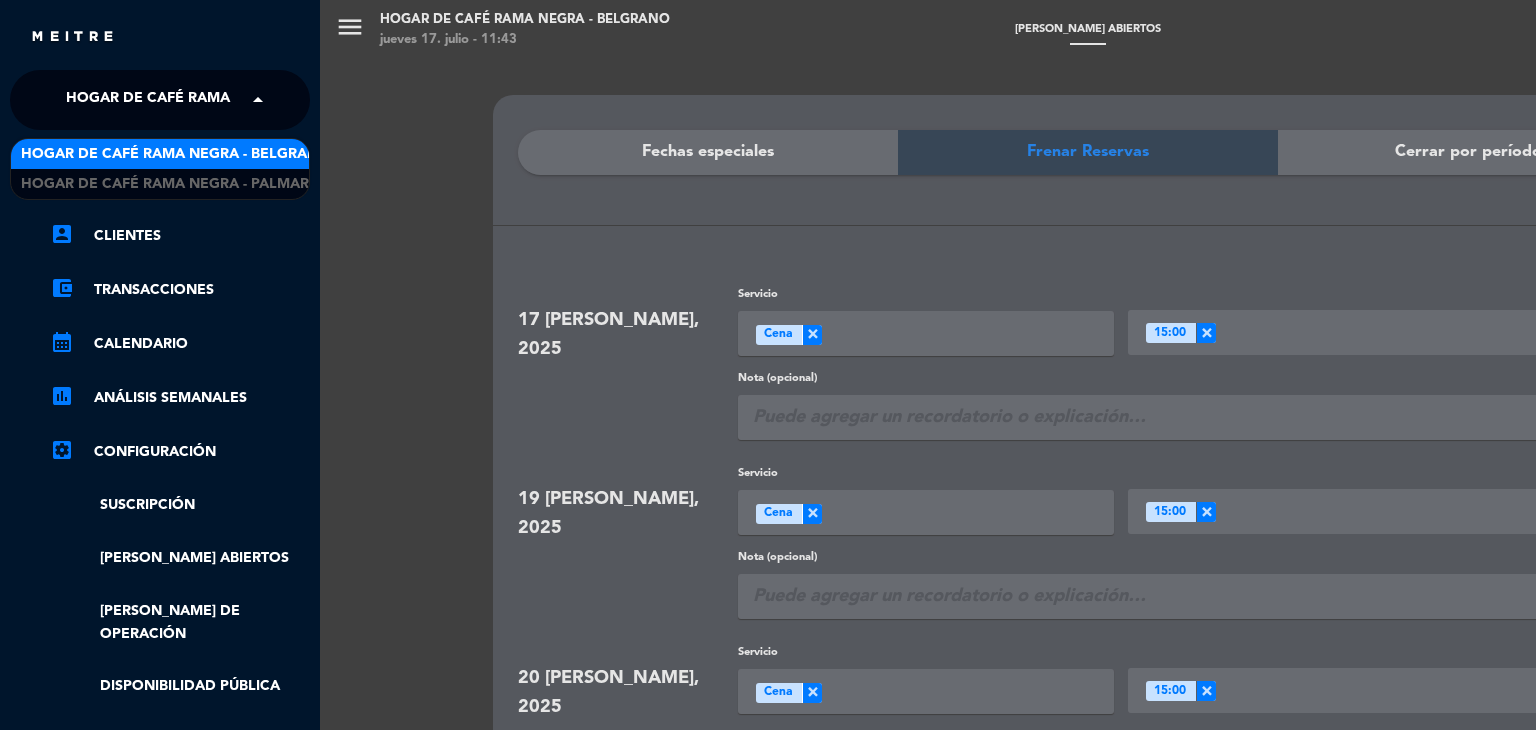 click on "Hogar de Café Rama Negra - Belgrano" 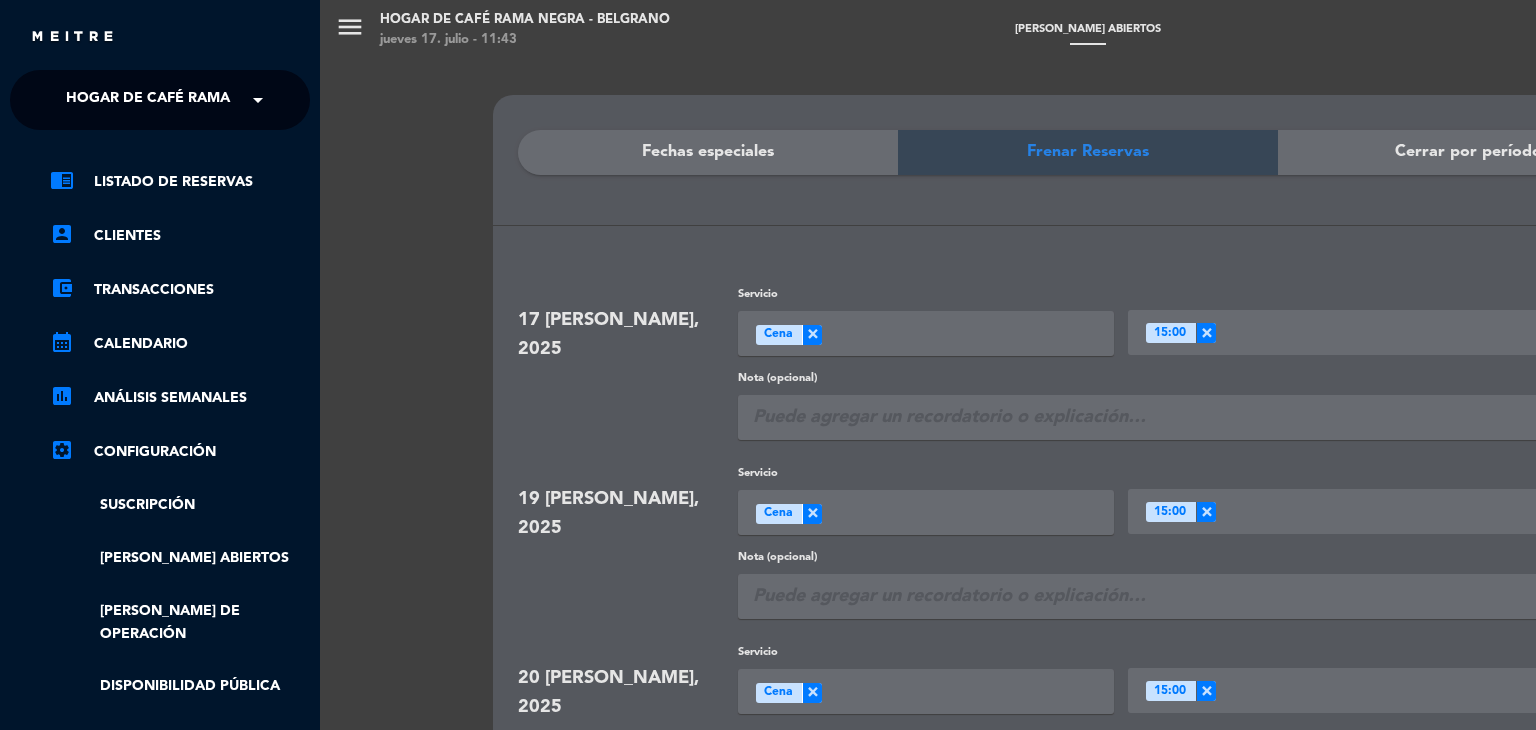 click on "chrome_reader_mode   Listado de Reservas   account_box   Clientes   account_balance_wallet   Transacciones   calendar_month   Calendario   assessment   ANÁLISIS SEMANALES   settings_applications   Configuración   Suscripción   Días abiertos   Días de Operación   Disponibilidad pública   Menus   Gestión de usuarios   Agente de IA   Nuevo" 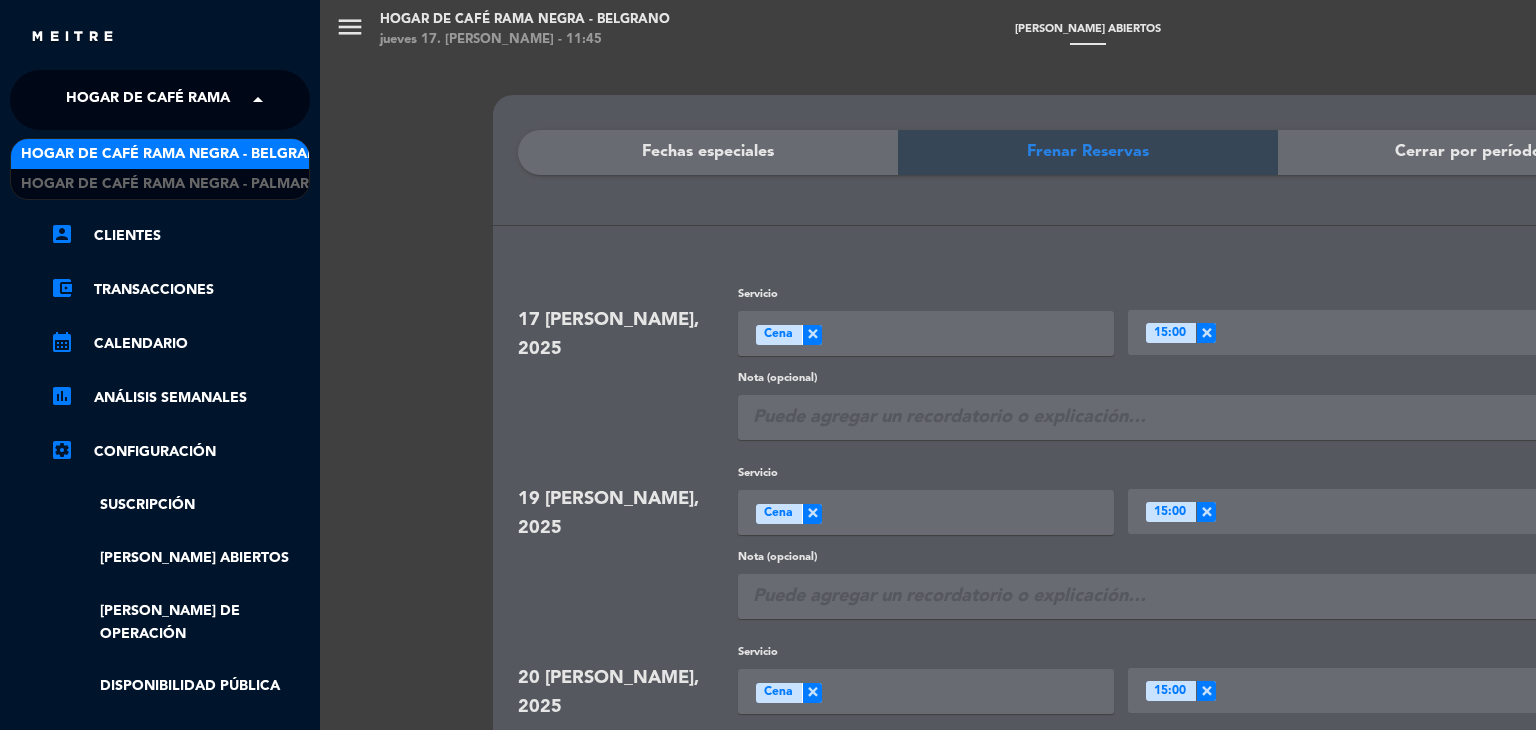 click 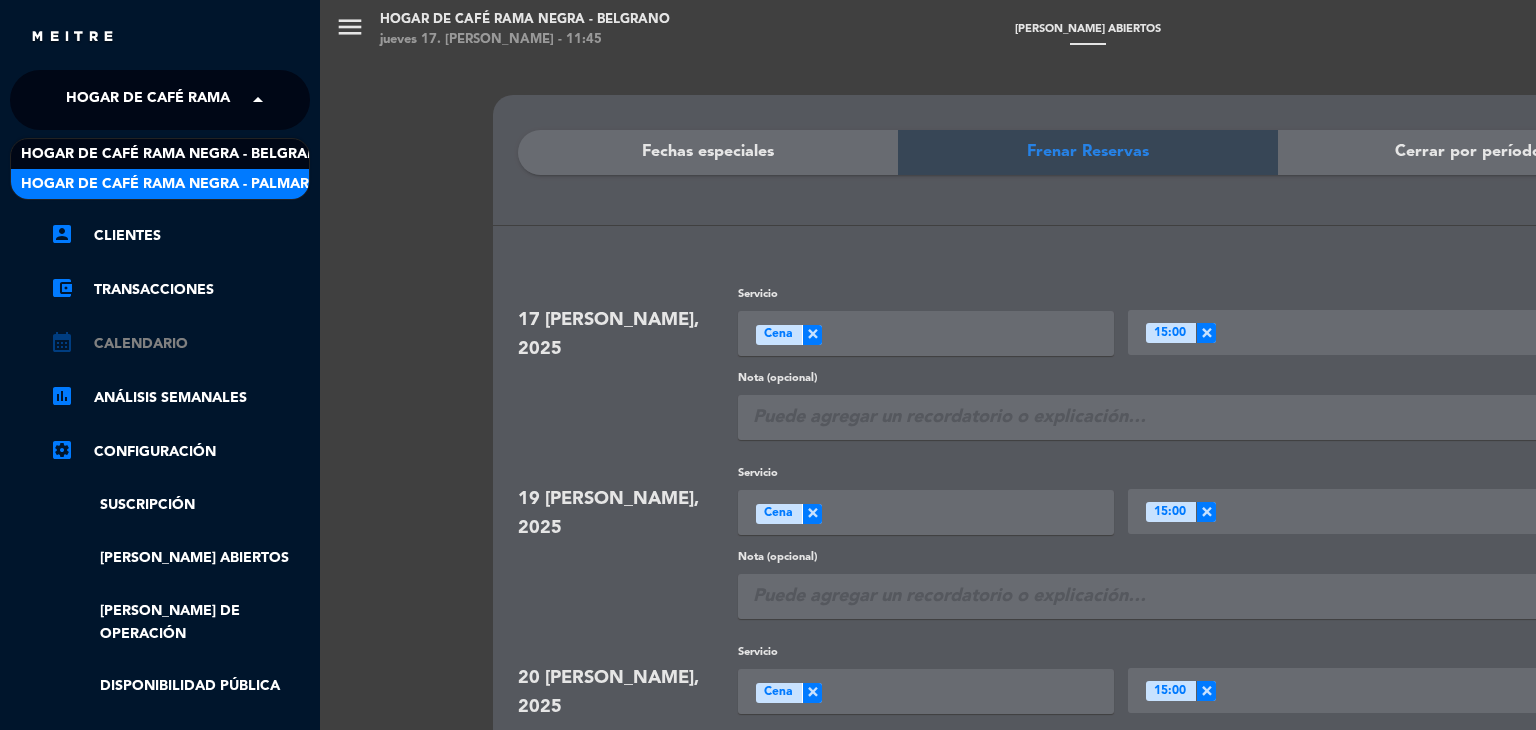 click on "calendar_month   Calendario" 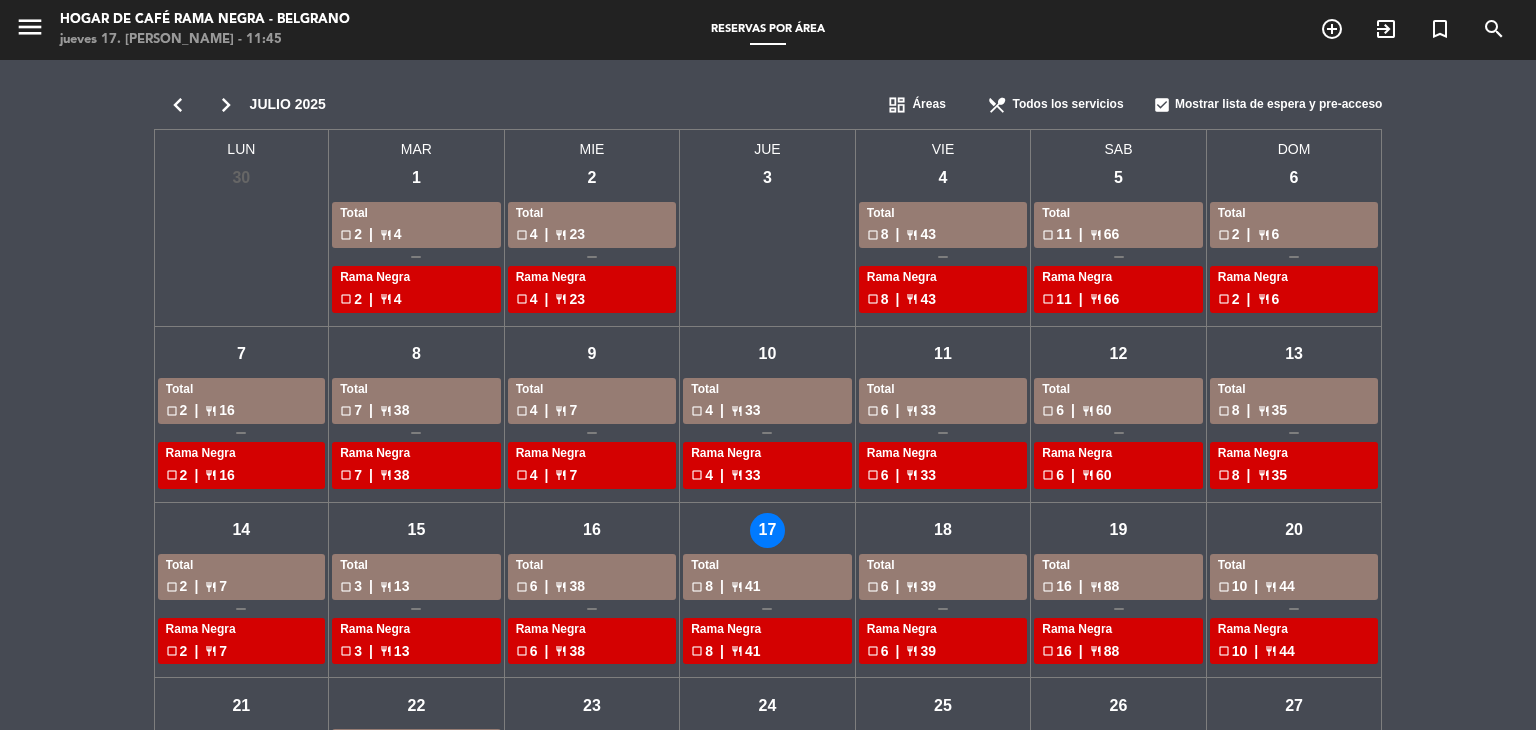 click on "check_box_outline_blank  8  | restaurant  41" 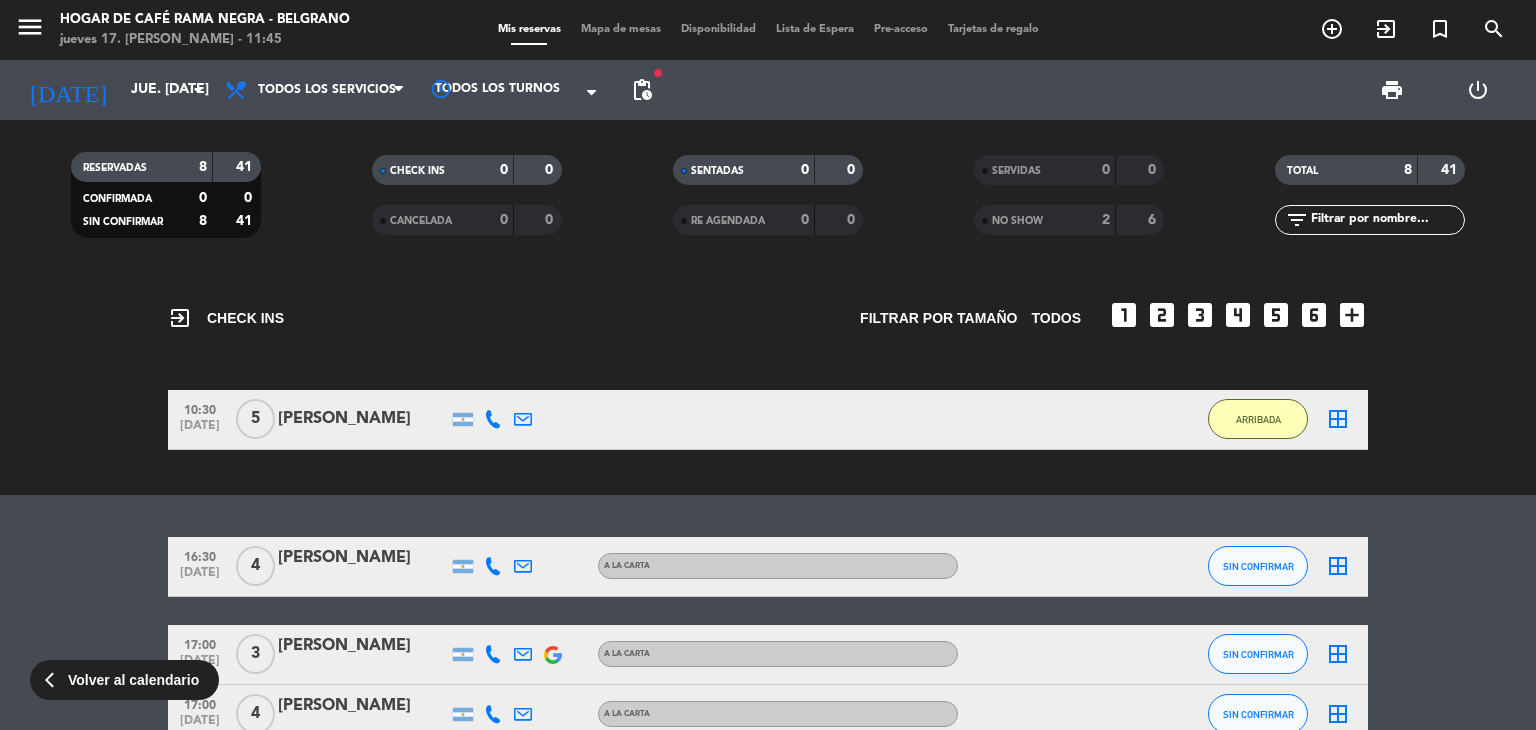 click on "16:30   jul. 17   4   Natalia Ovejero   A LA CARTA SIN CONFIRMAR  border_all   17:00   jul. 17   3   Alejandra Aldunate   A LA CARTA SIN CONFIRMAR  border_all   17:00   jul. 17   4   Emilia Nicolas   A LA CARTA SIN CONFIRMAR  border_all   17:00   jul. 17   6   Matias Laporte   A LA CARTA SIN CONFIRMAR  border_all   17:30   jul. 17   9   Fabián Osorio   A LA CARTA  subject   cake  SIN CONFIRMAR 30  cancel   17:30   jul. 17   8   Veronica  Meinardo   1 Visita   A LA CARTA SIN CONFIRMAR  border_all   18:00   jul. 17   2   Marisa Aranguez   A LA CARTA SIN CONFIRMAR  border_all" 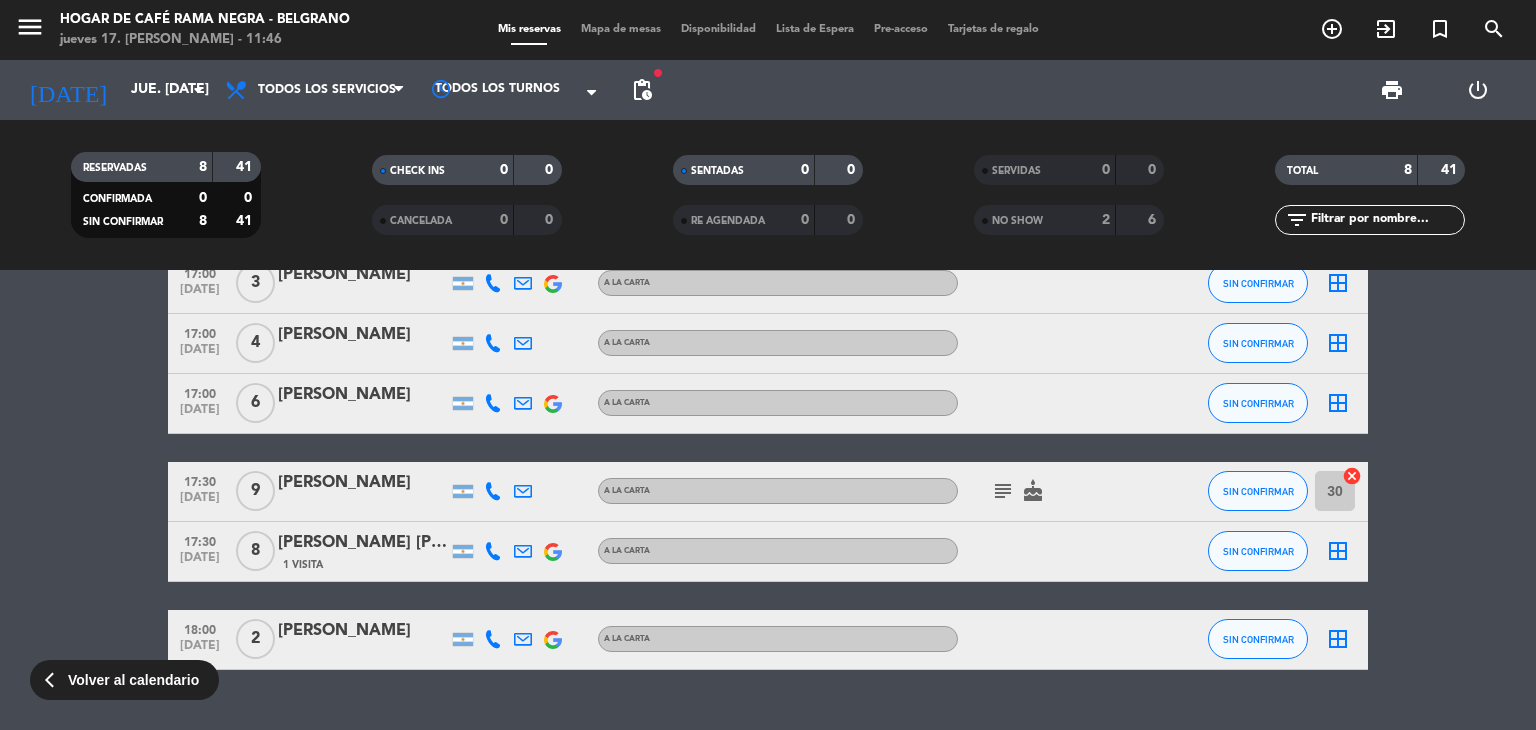 scroll, scrollTop: 411, scrollLeft: 0, axis: vertical 